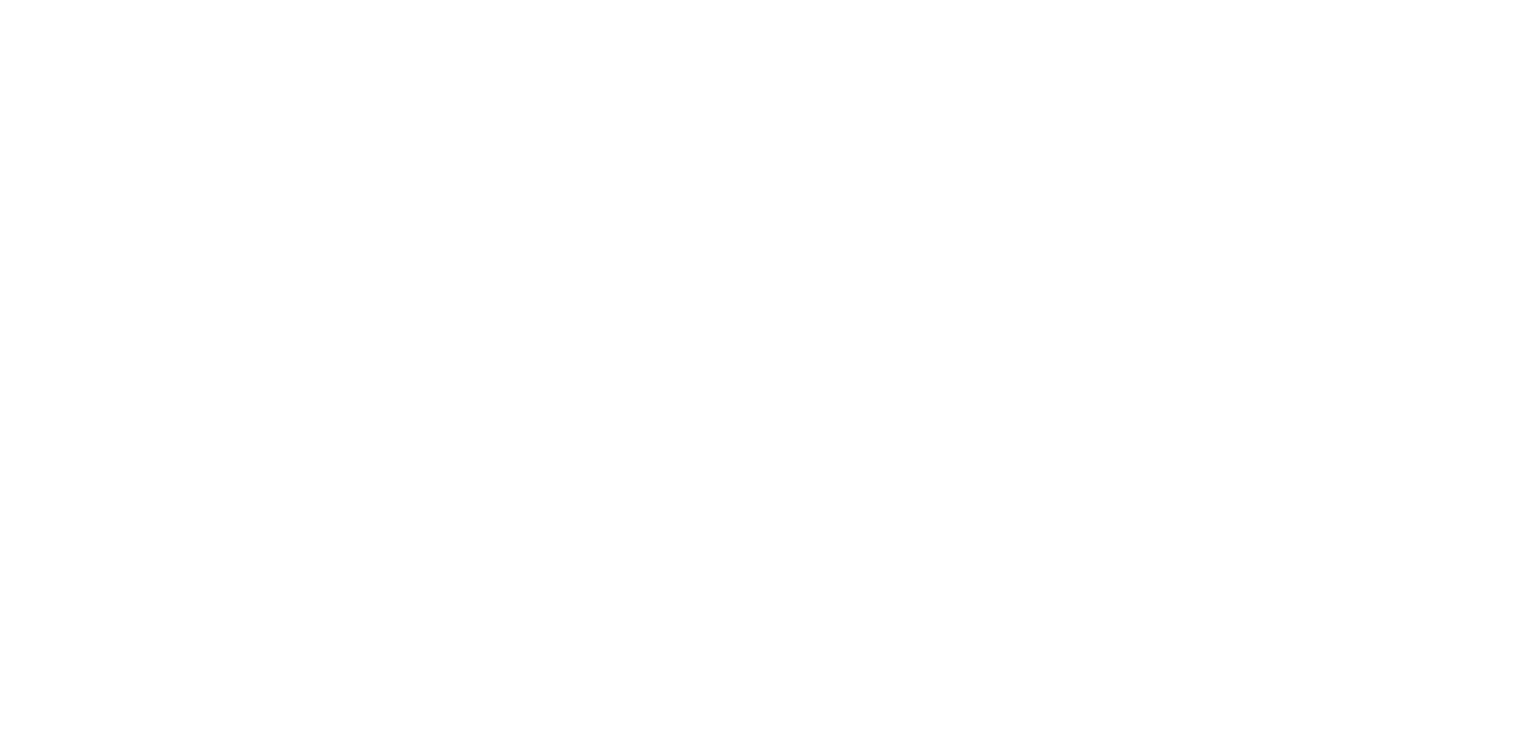 scroll, scrollTop: 0, scrollLeft: 0, axis: both 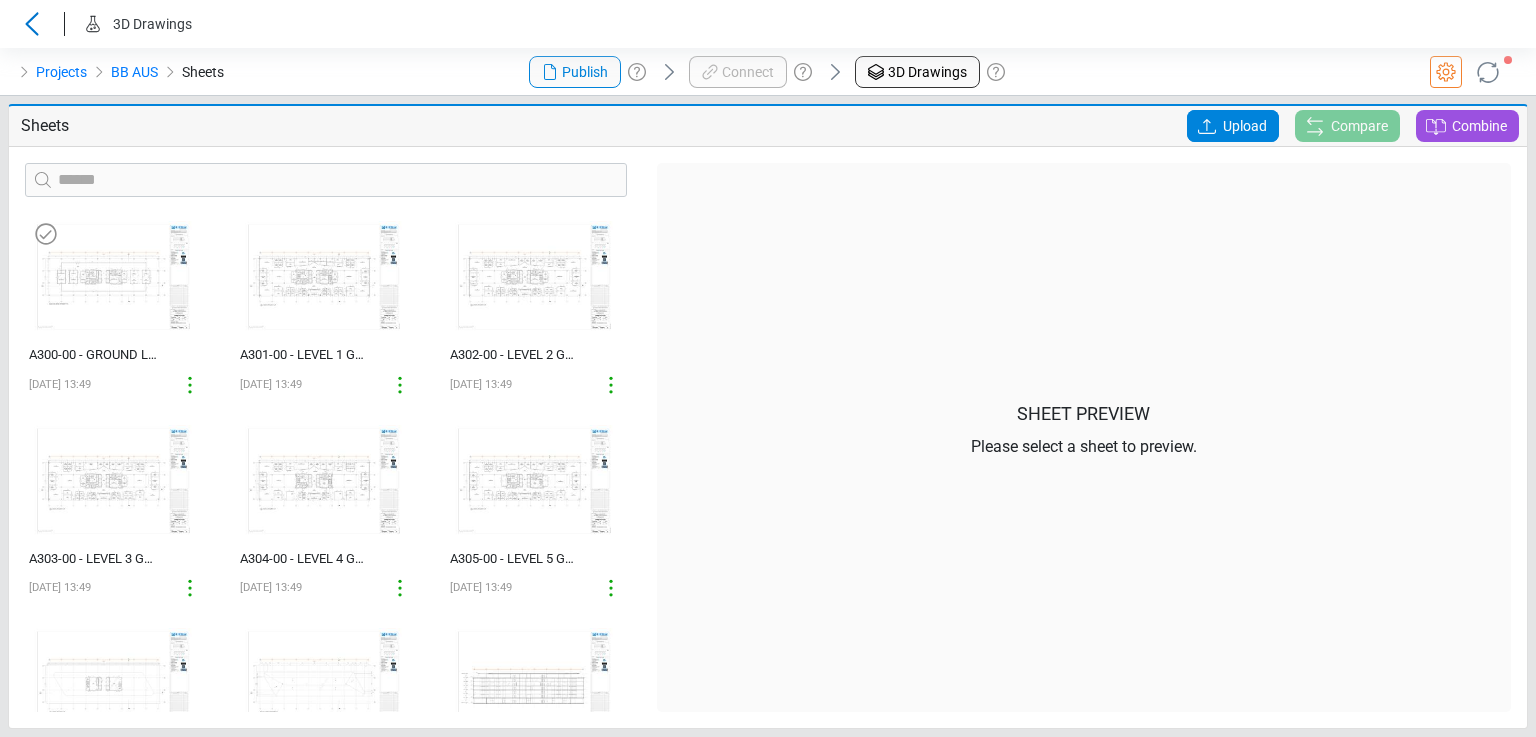 click at bounding box center [113, 277] 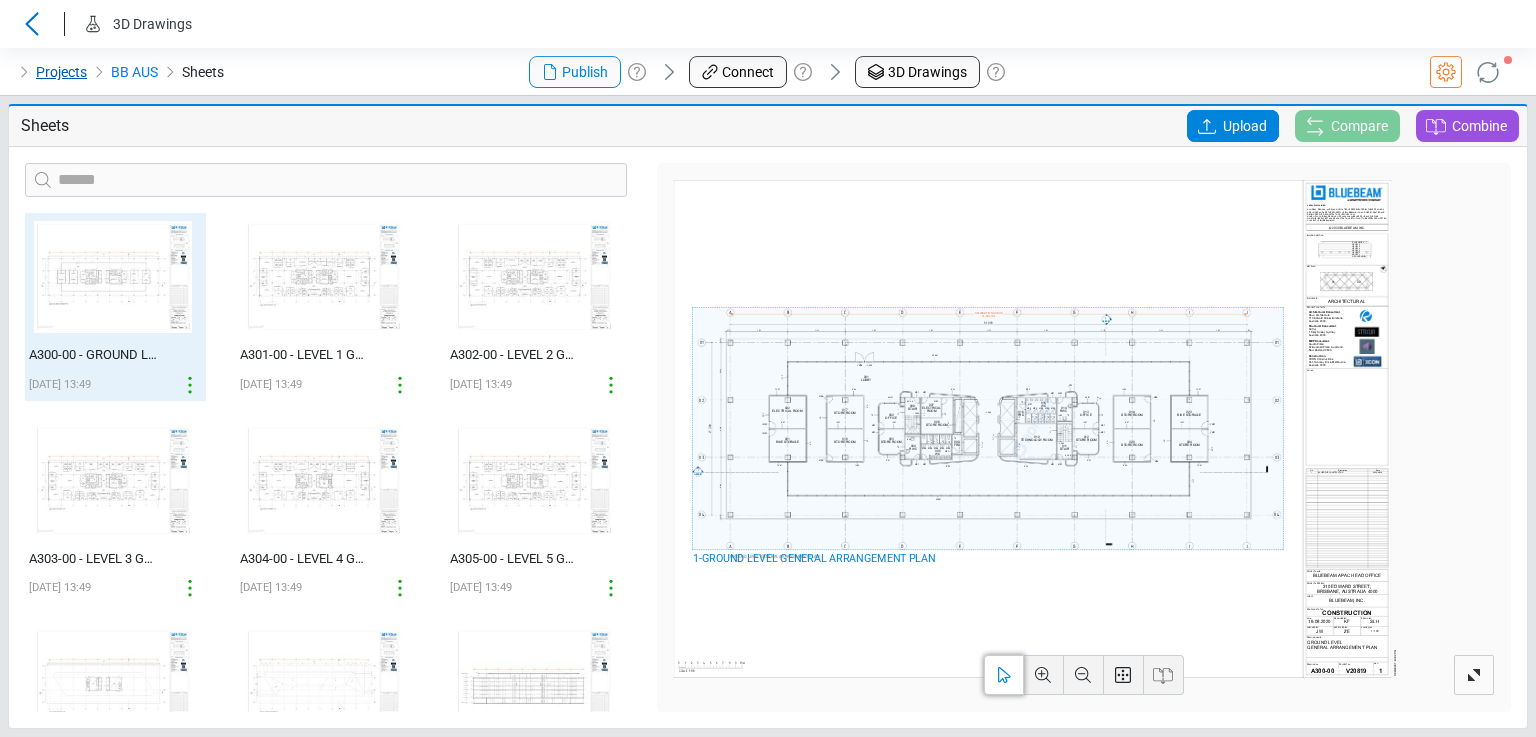 click on "Projects" at bounding box center [61, 72] 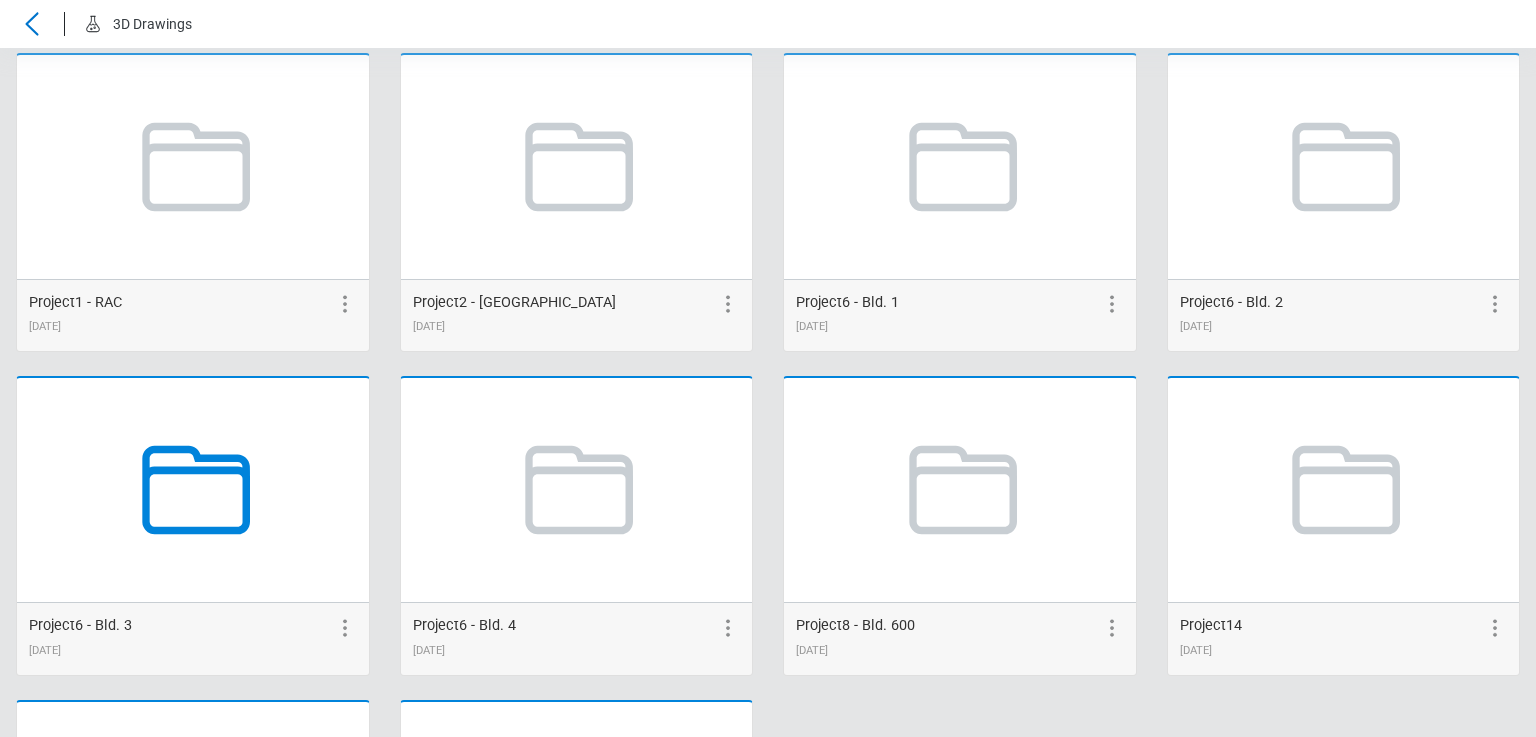 scroll, scrollTop: 331, scrollLeft: 0, axis: vertical 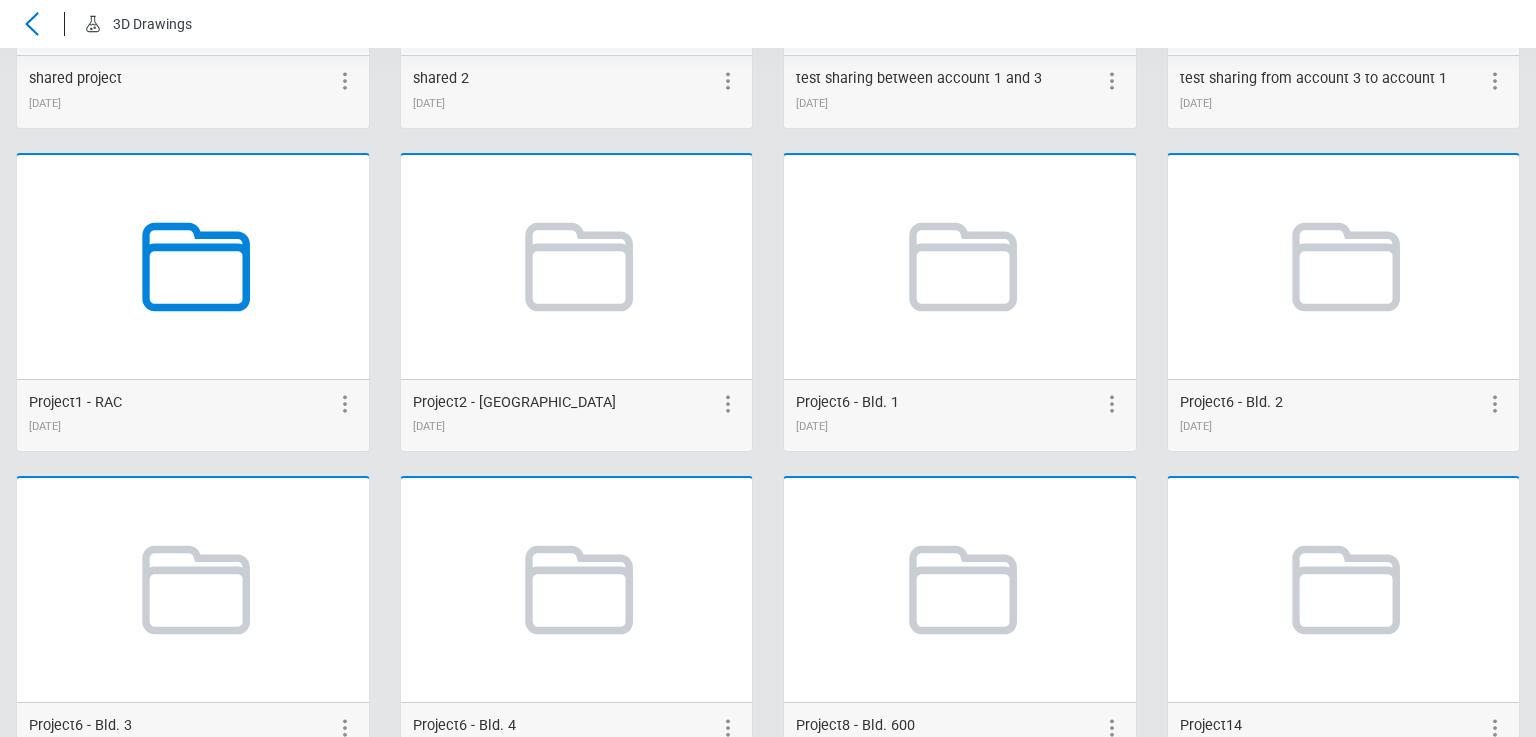 click 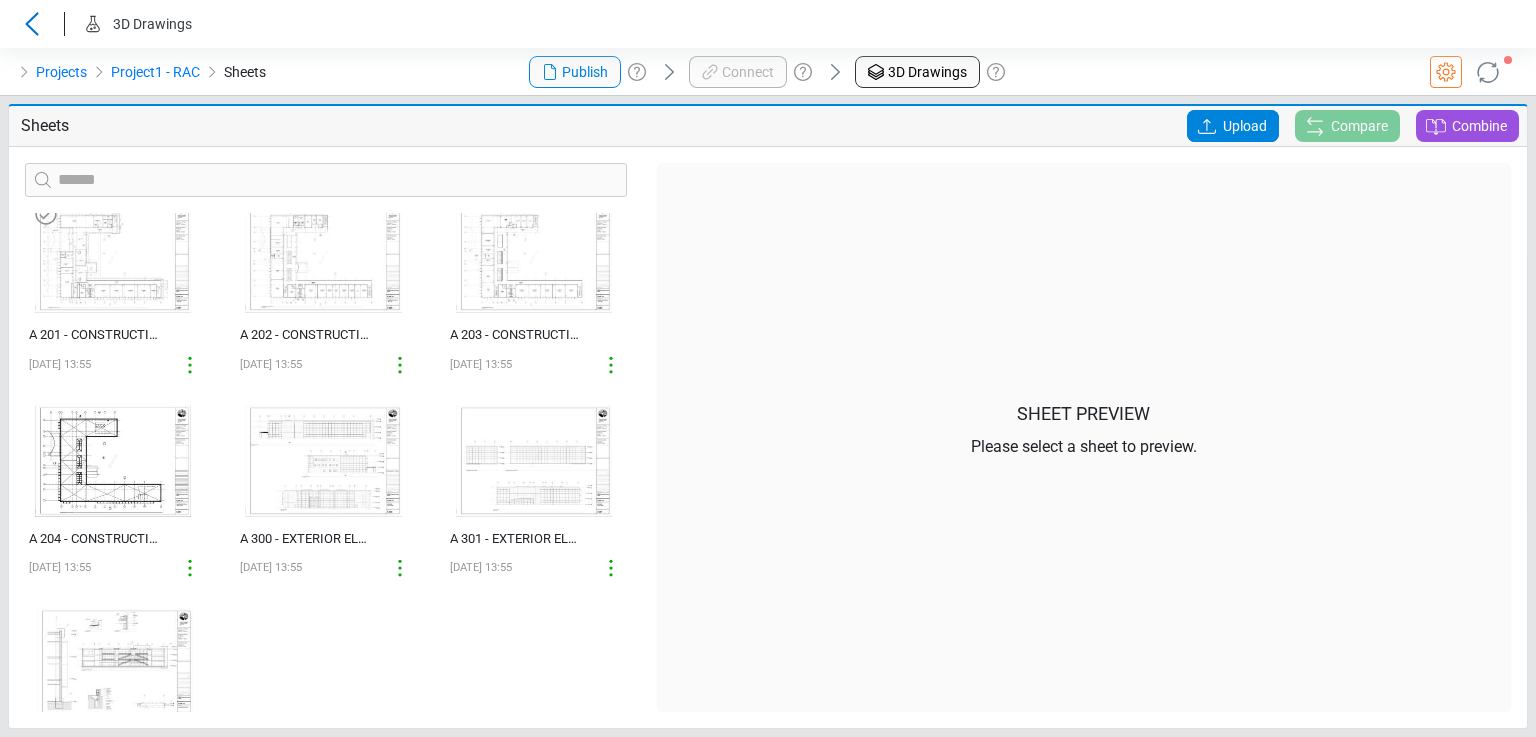 scroll, scrollTop: 0, scrollLeft: 0, axis: both 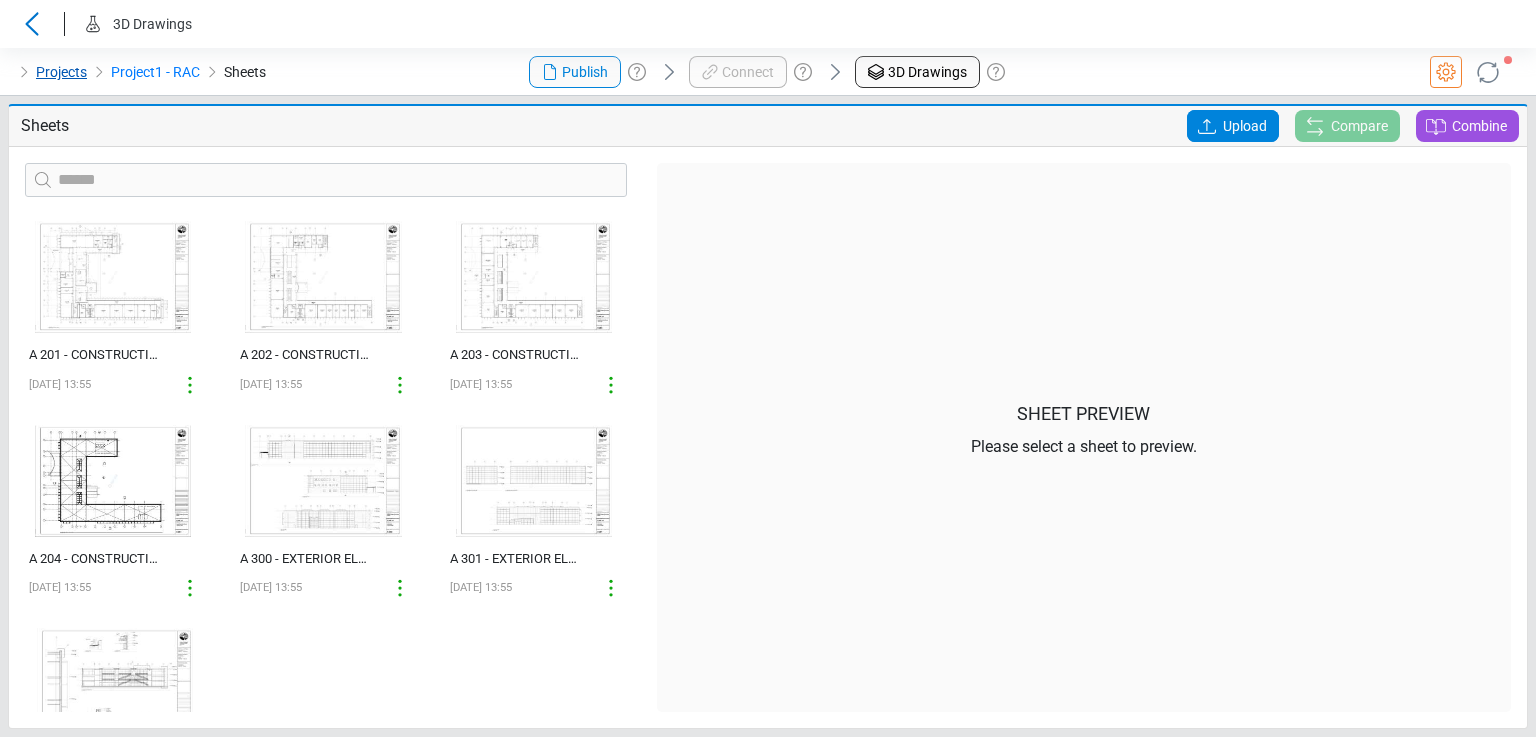 click on "Projects" at bounding box center [61, 72] 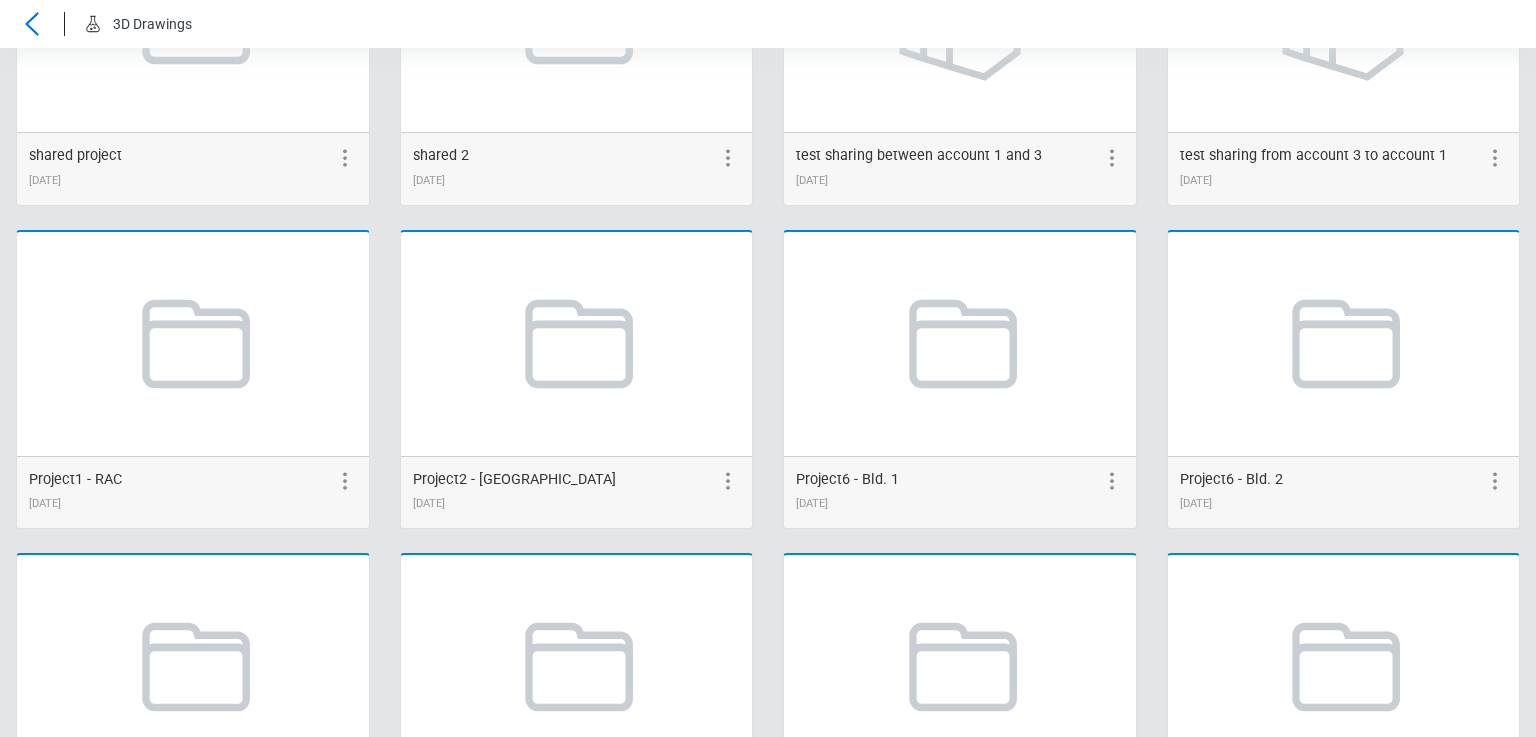 scroll, scrollTop: 231, scrollLeft: 0, axis: vertical 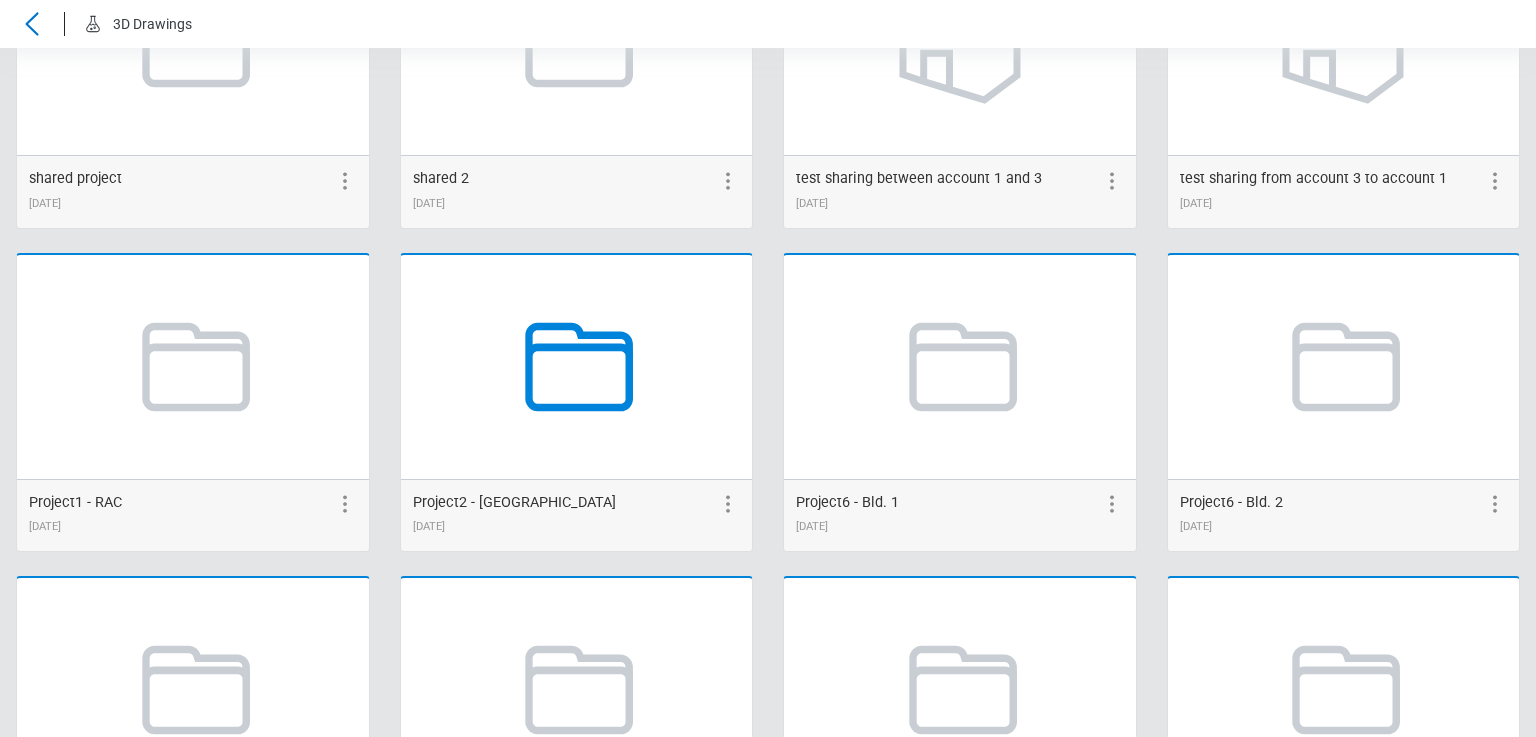 click 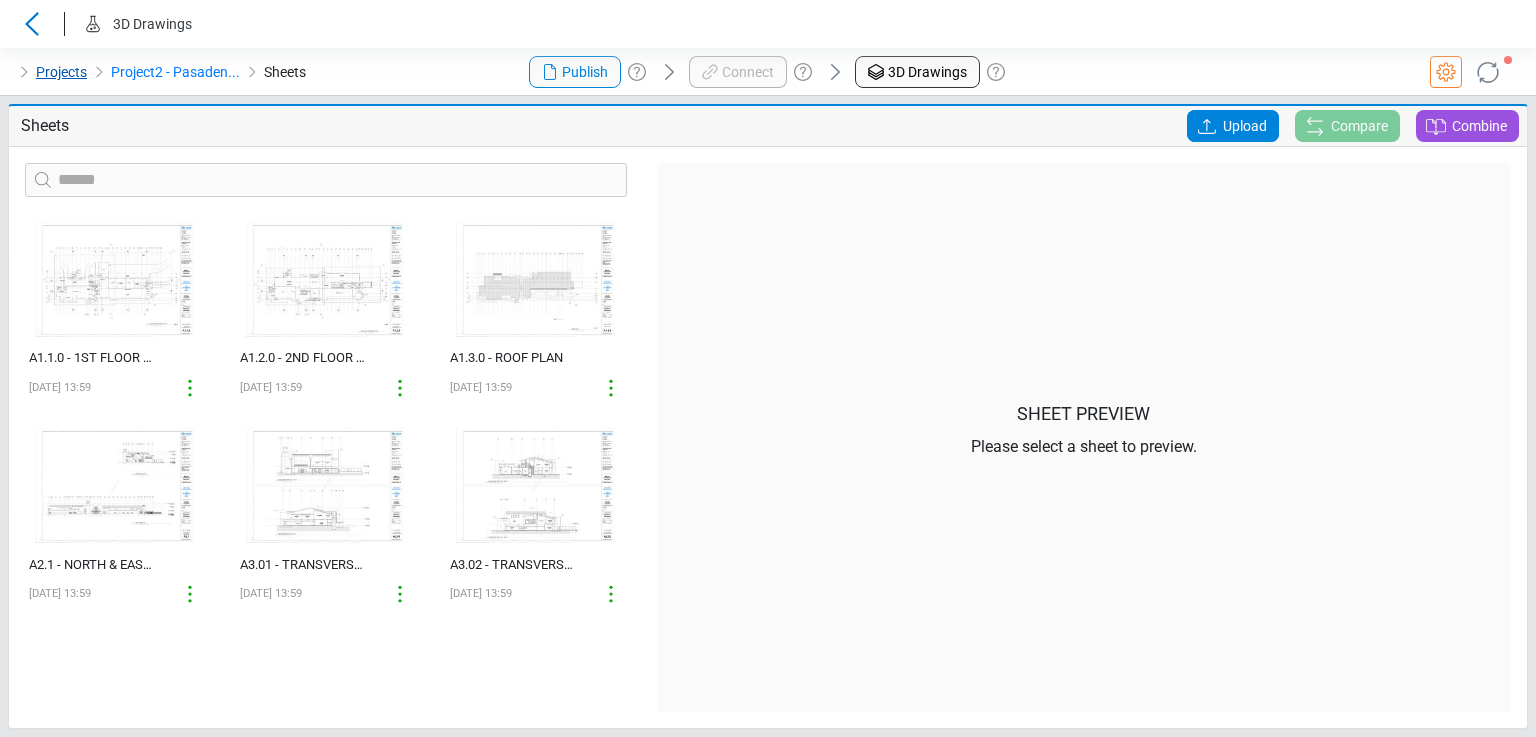 click on "Projects" at bounding box center [61, 72] 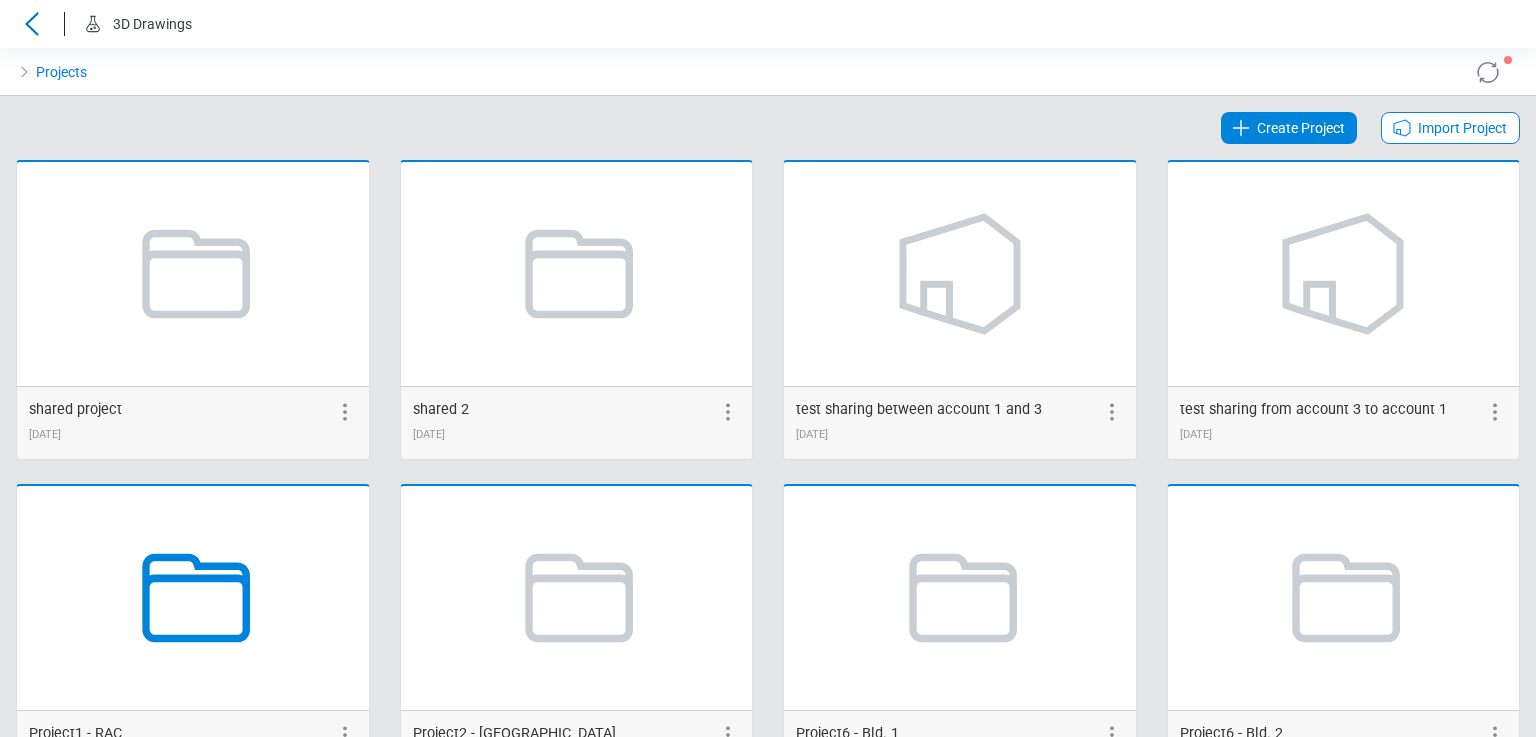 scroll, scrollTop: 500, scrollLeft: 0, axis: vertical 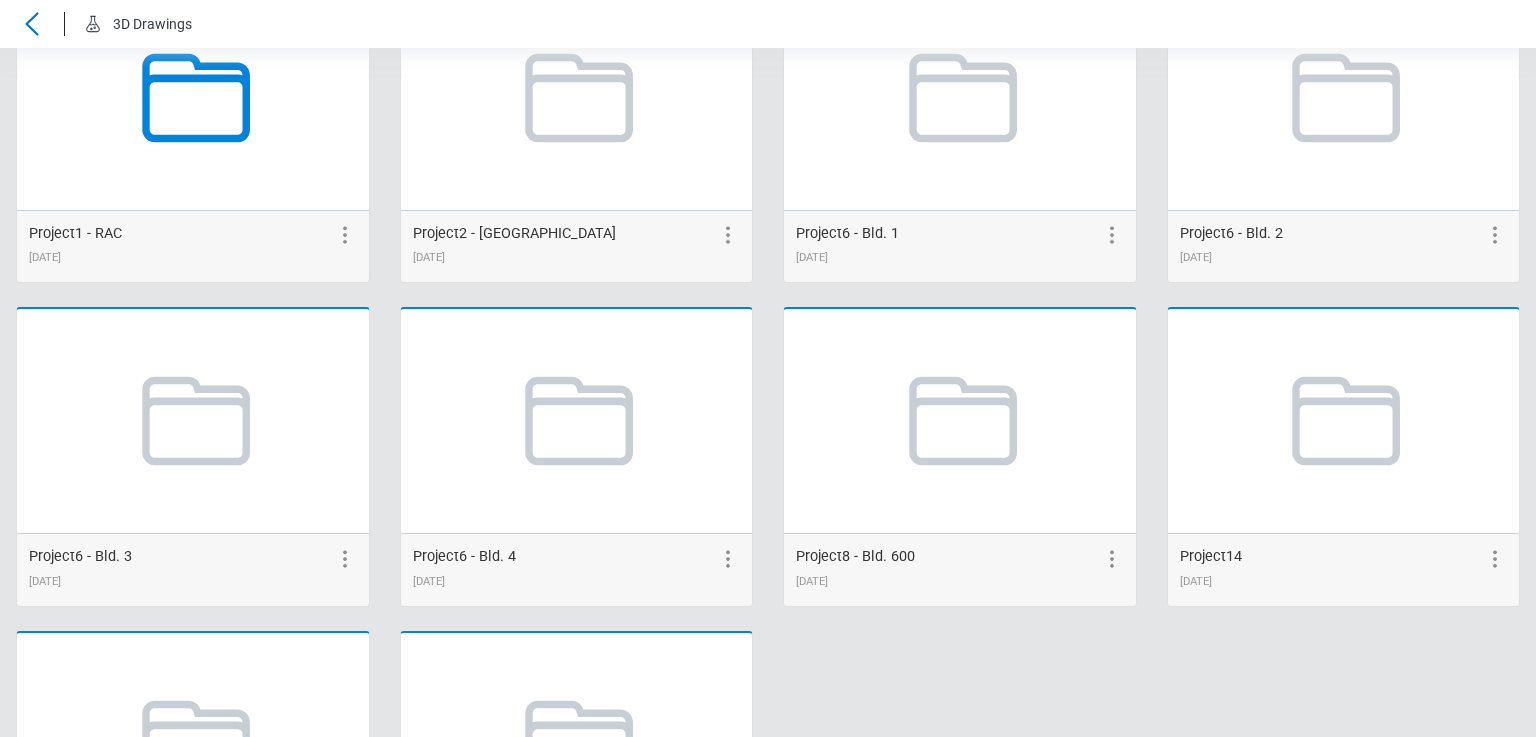 click 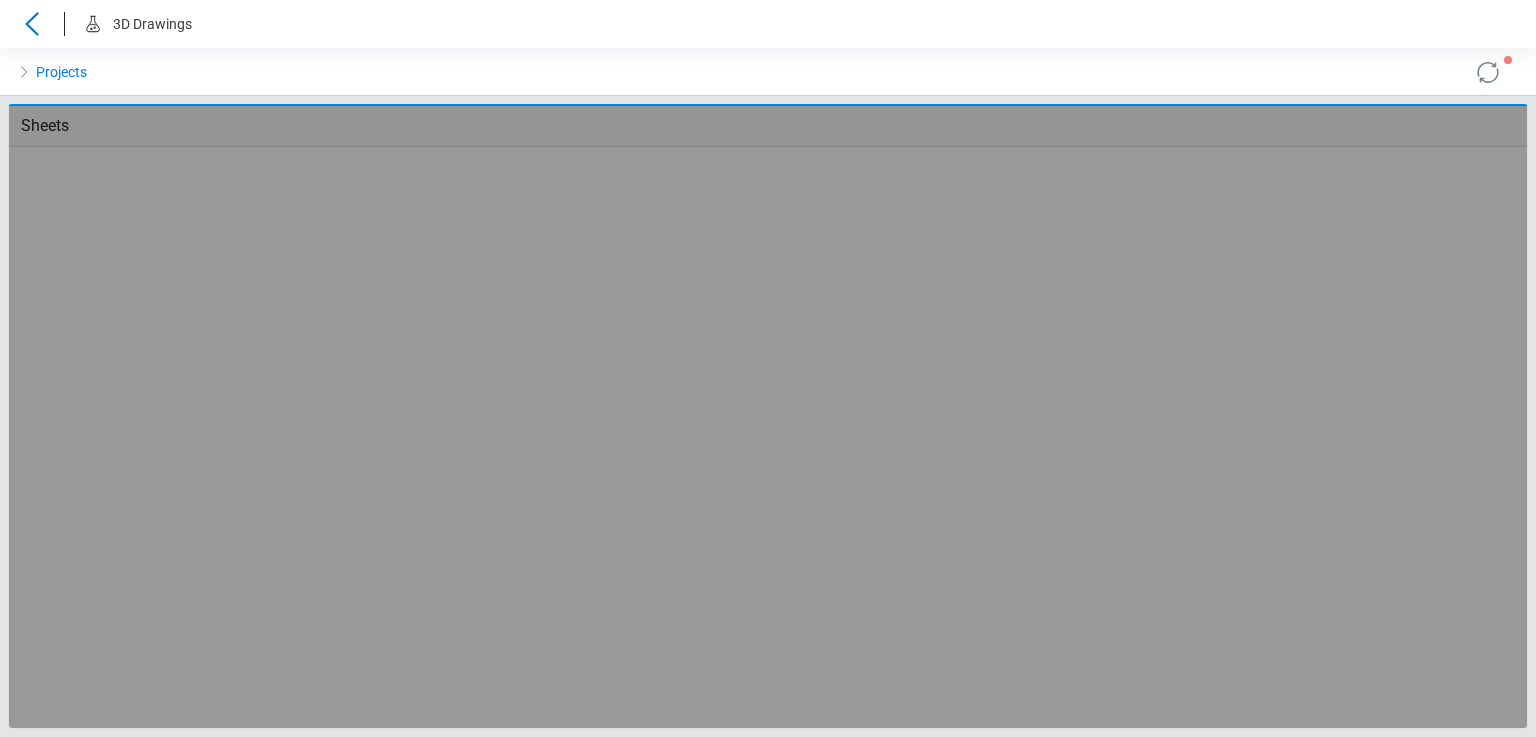 scroll, scrollTop: 0, scrollLeft: 0, axis: both 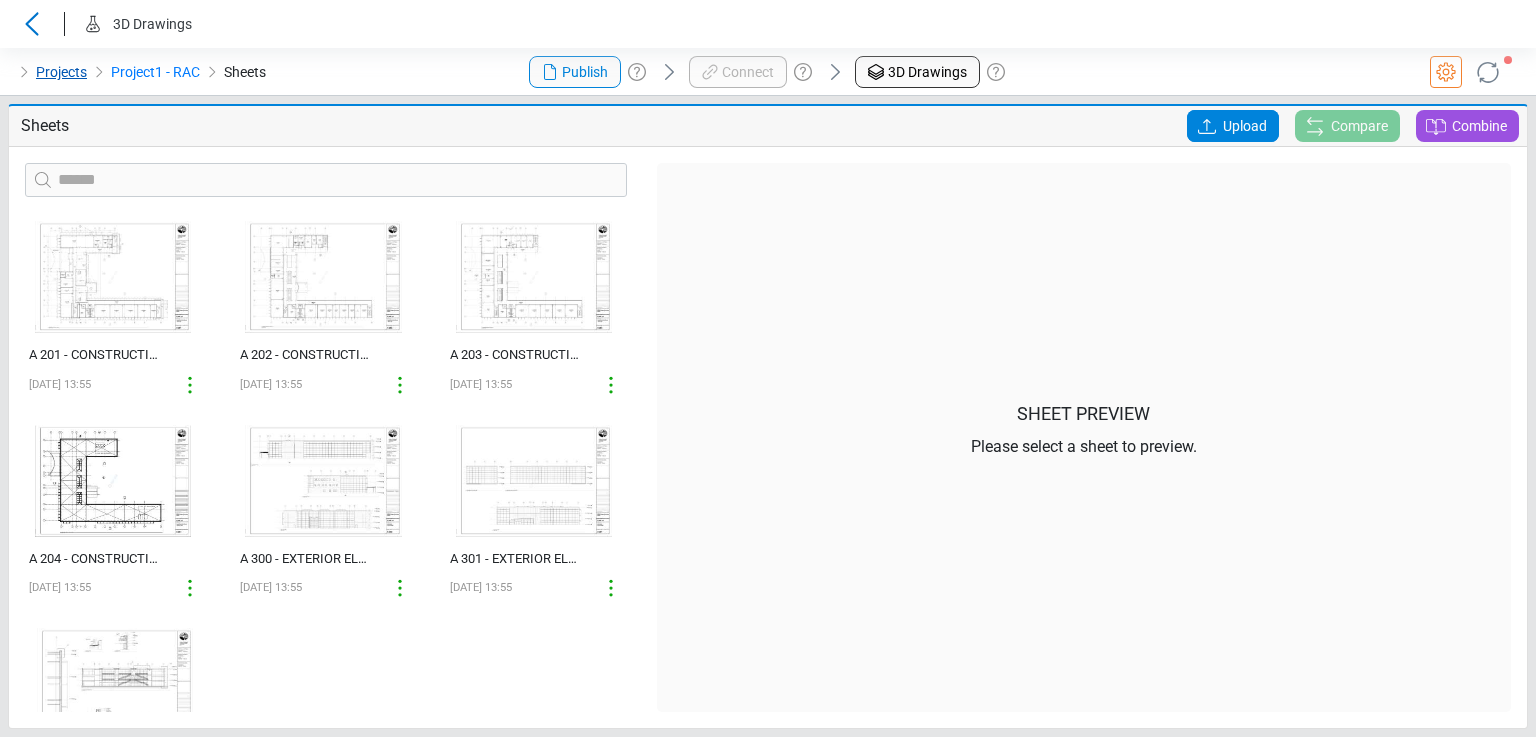click on "Projects" at bounding box center [61, 72] 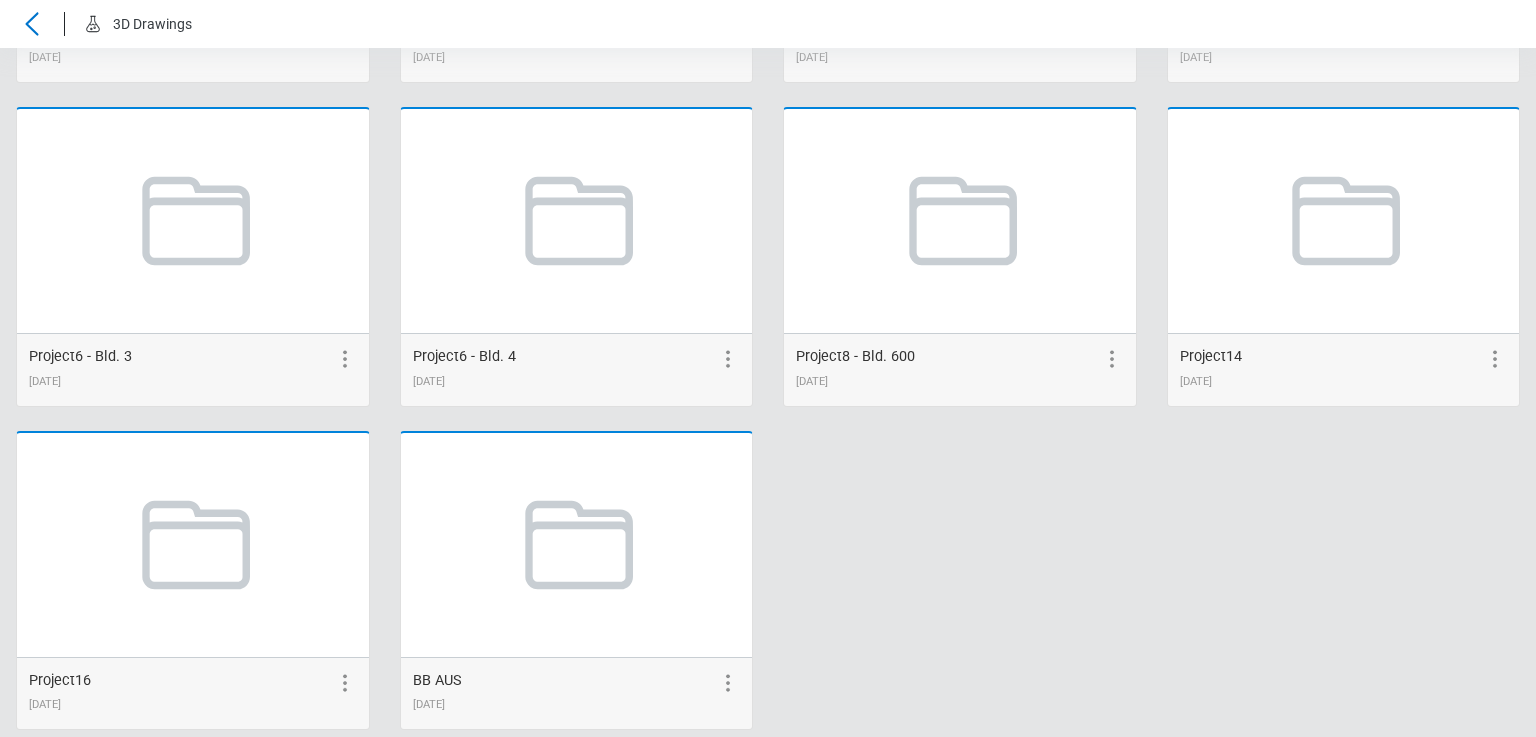 scroll, scrollTop: 731, scrollLeft: 0, axis: vertical 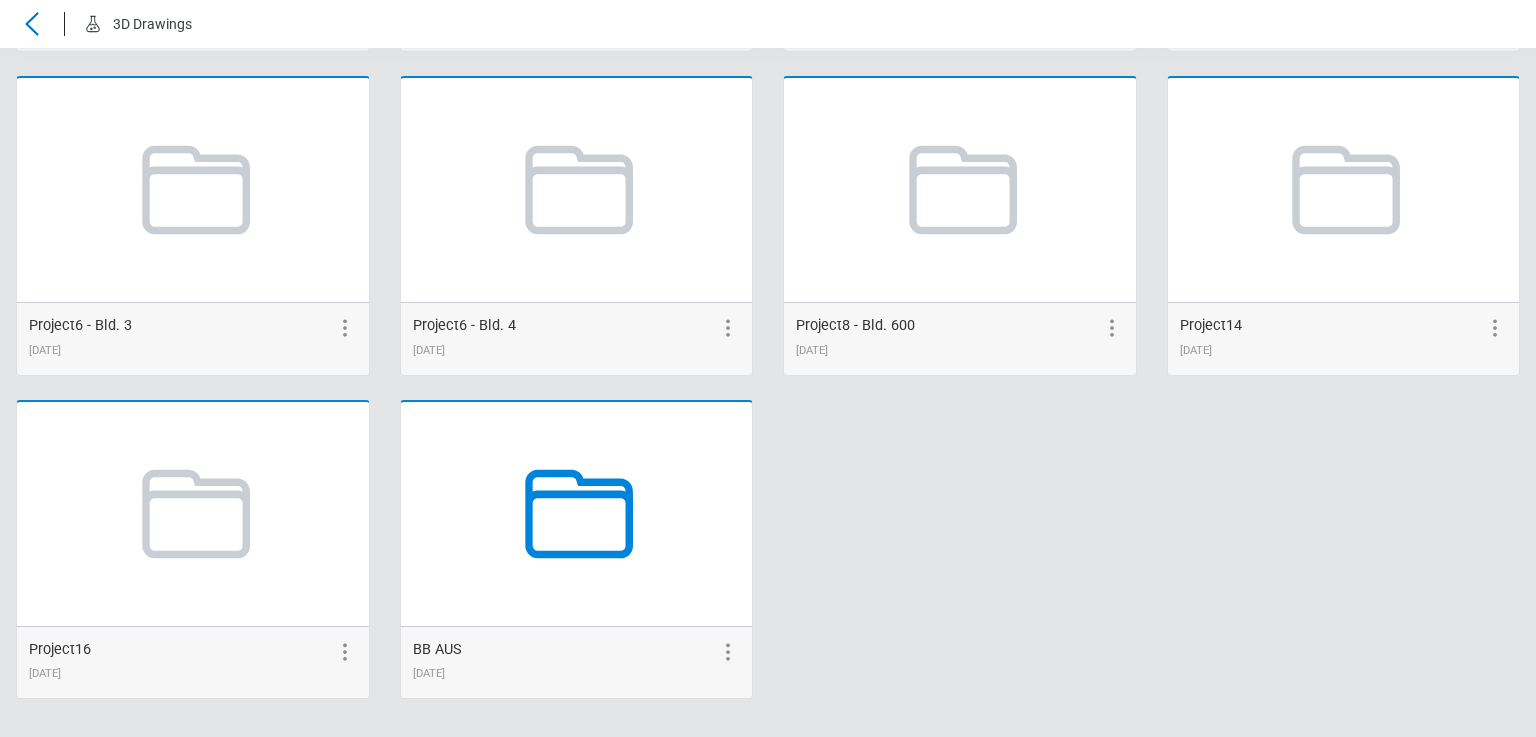 click 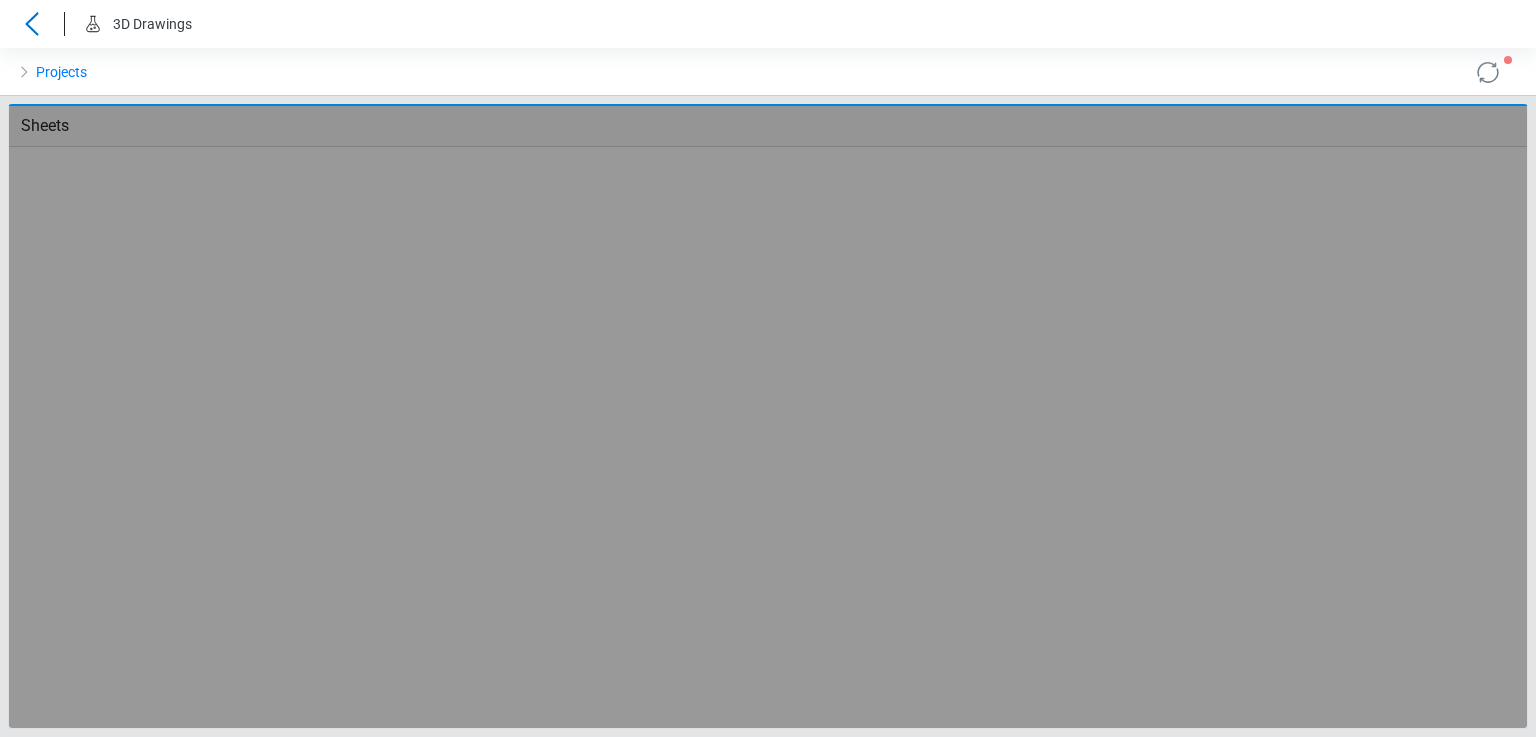 scroll, scrollTop: 0, scrollLeft: 0, axis: both 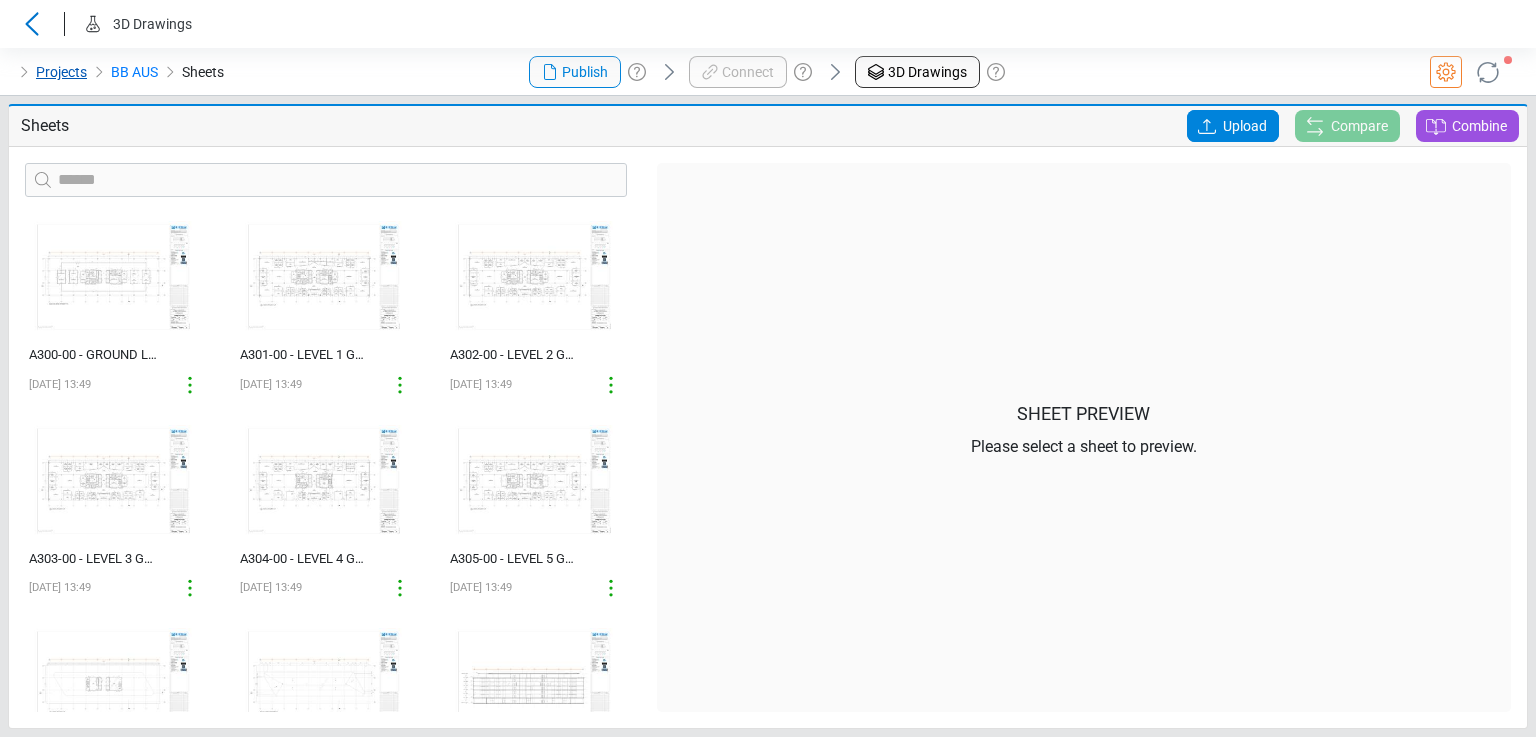 click on "Projects" at bounding box center [61, 72] 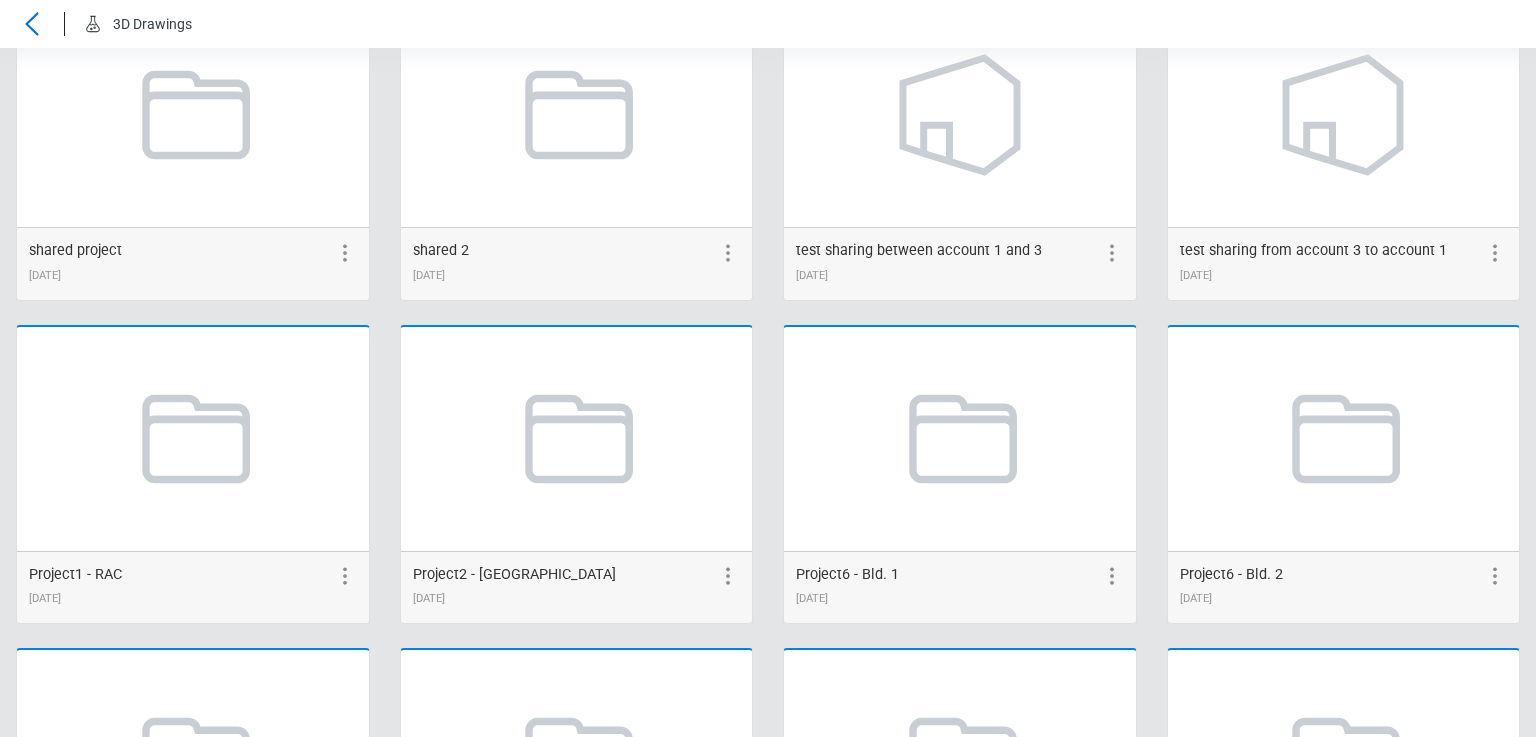scroll, scrollTop: 200, scrollLeft: 0, axis: vertical 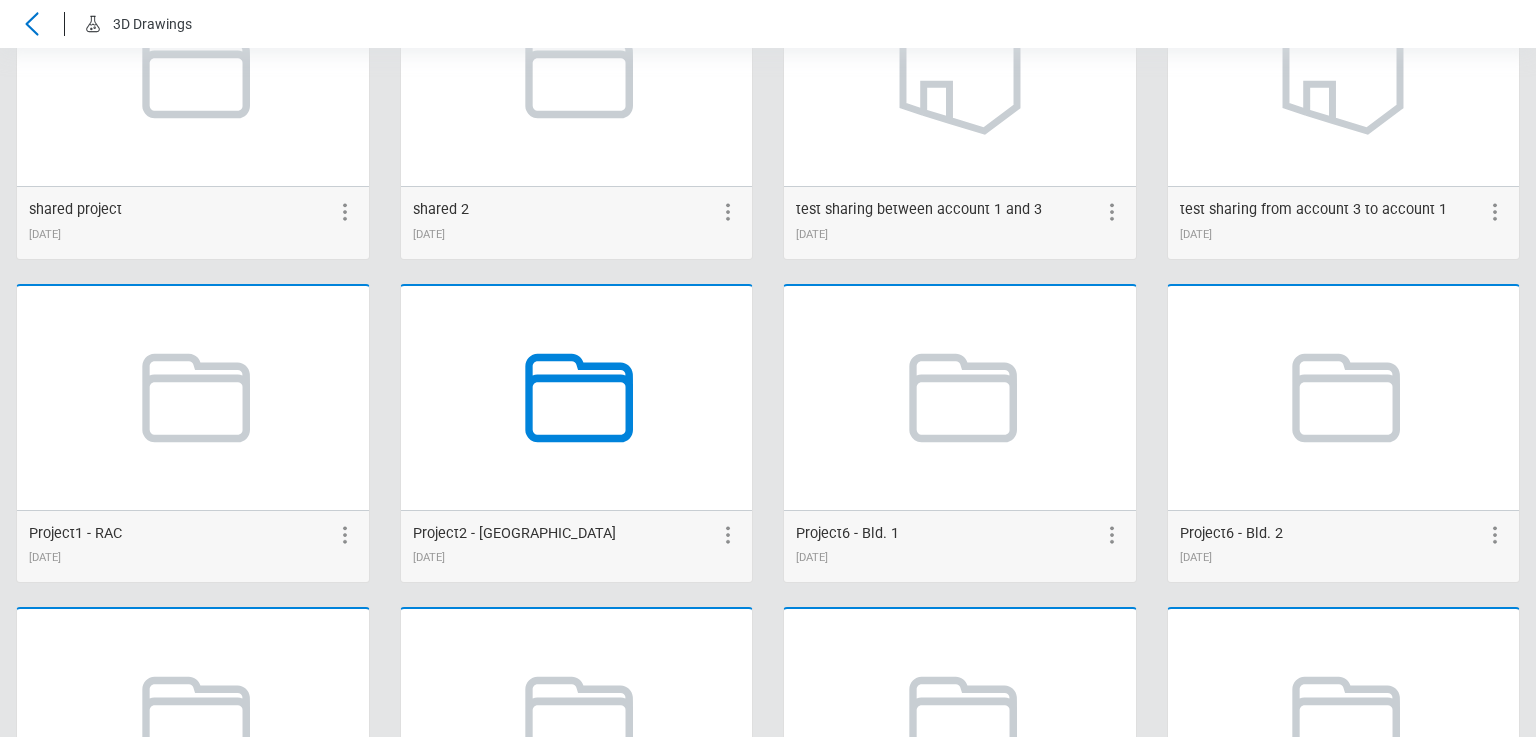click 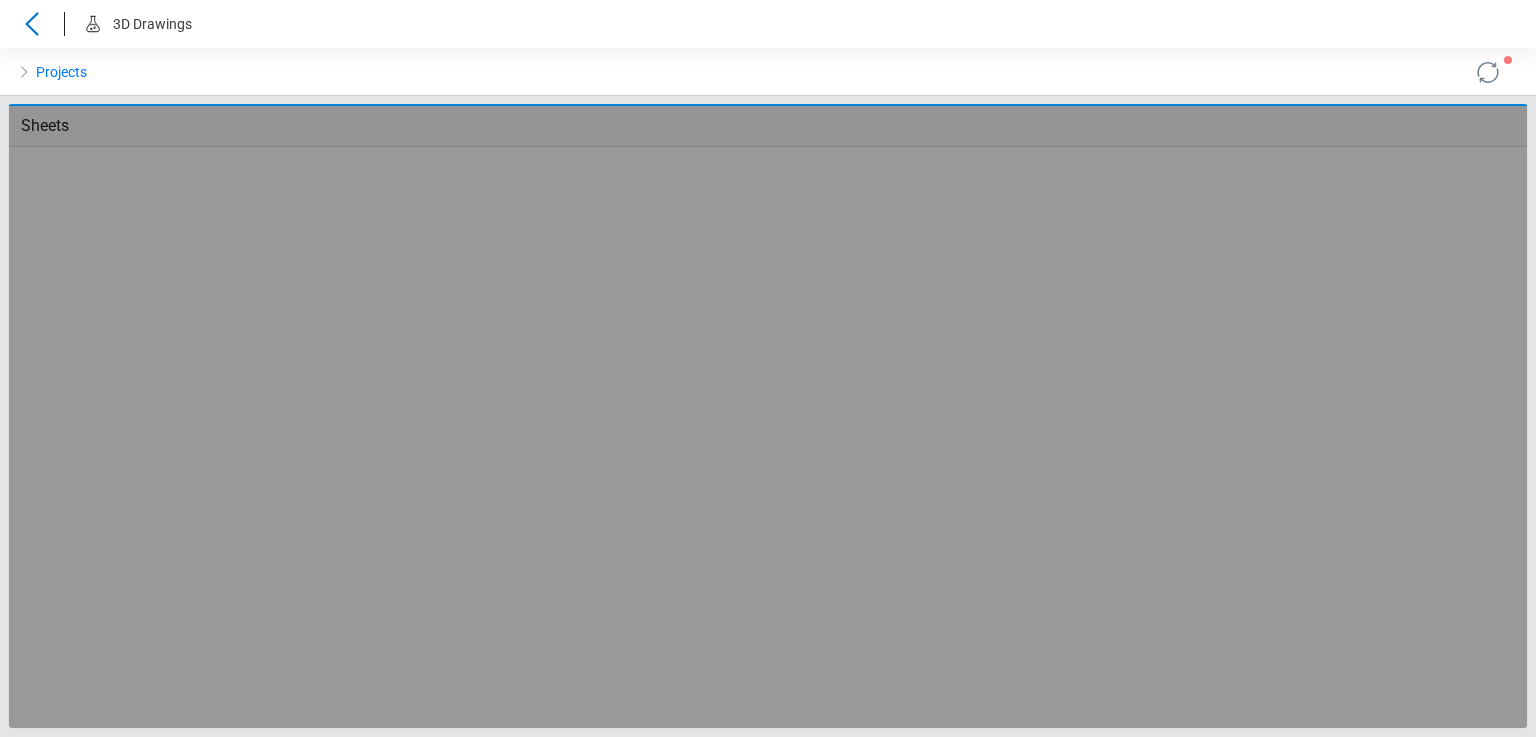scroll, scrollTop: 0, scrollLeft: 0, axis: both 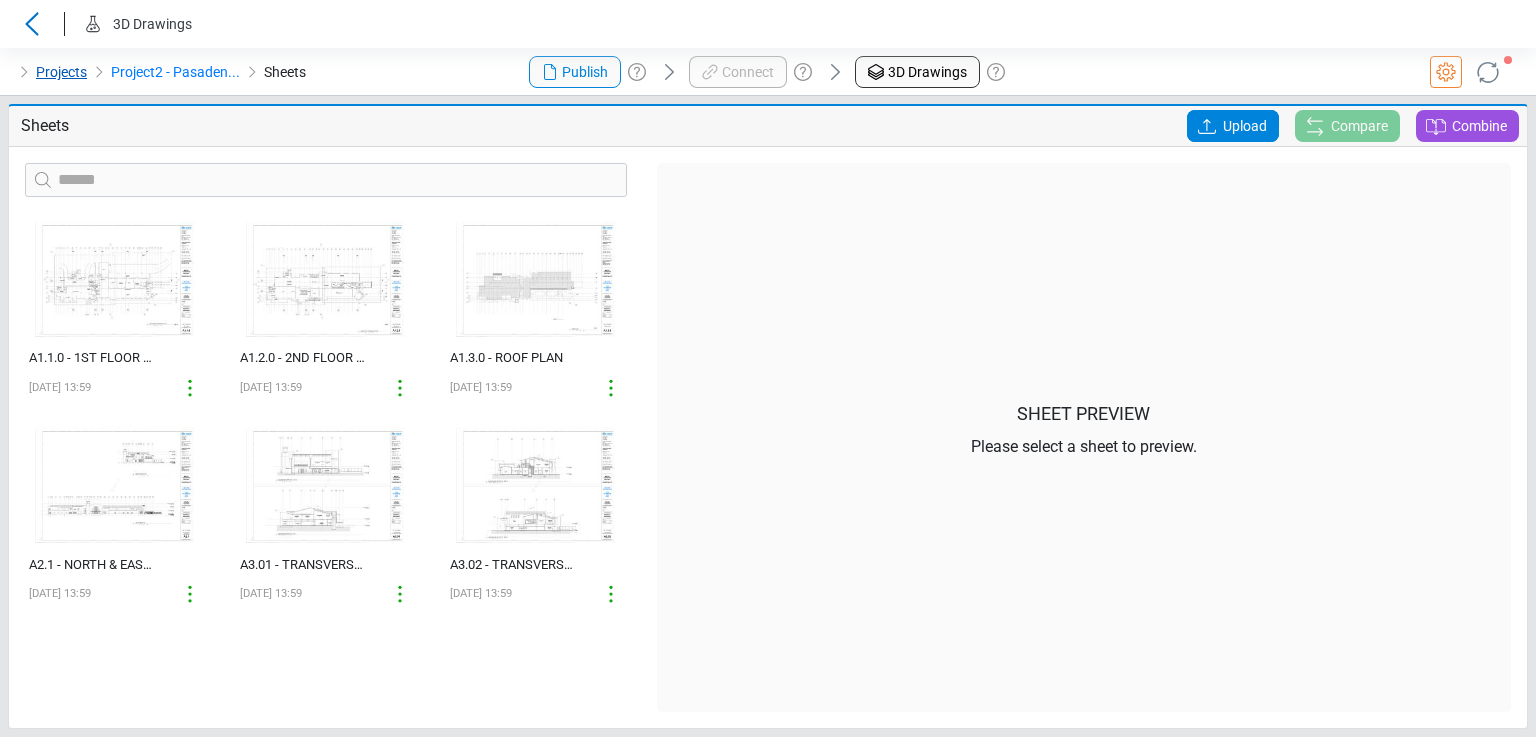 click on "Projects" at bounding box center (61, 72) 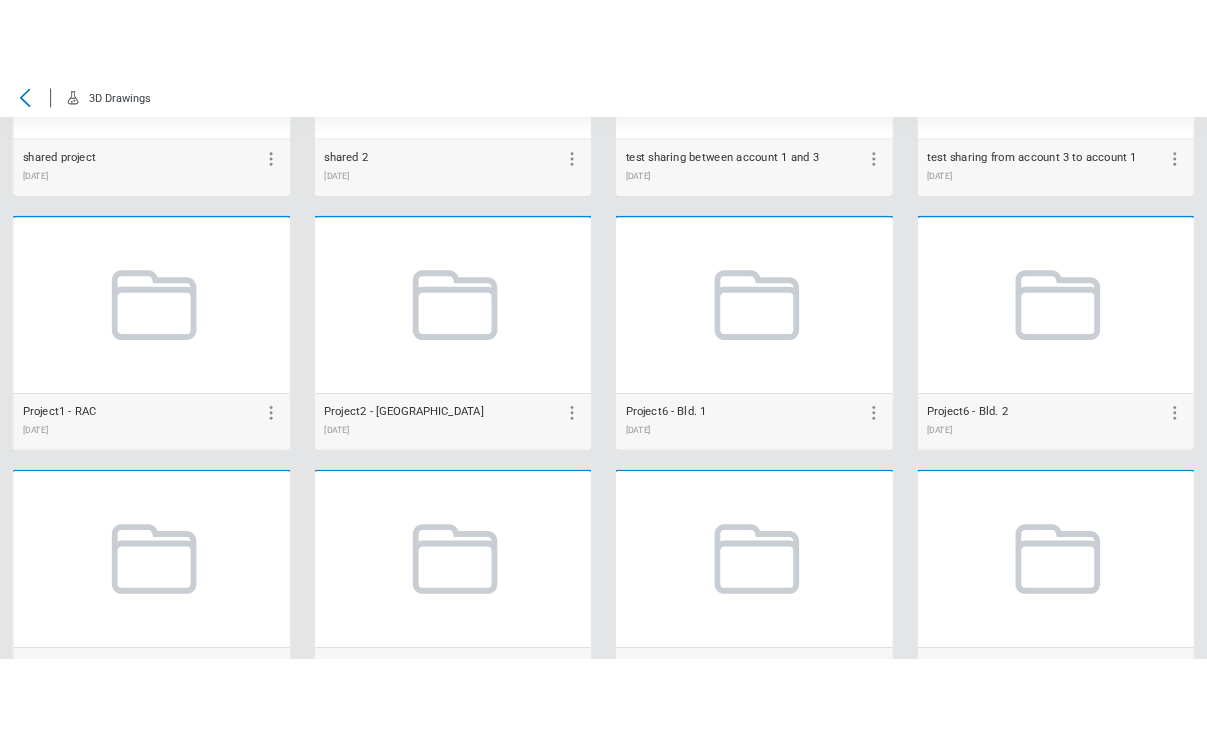 scroll, scrollTop: 300, scrollLeft: 0, axis: vertical 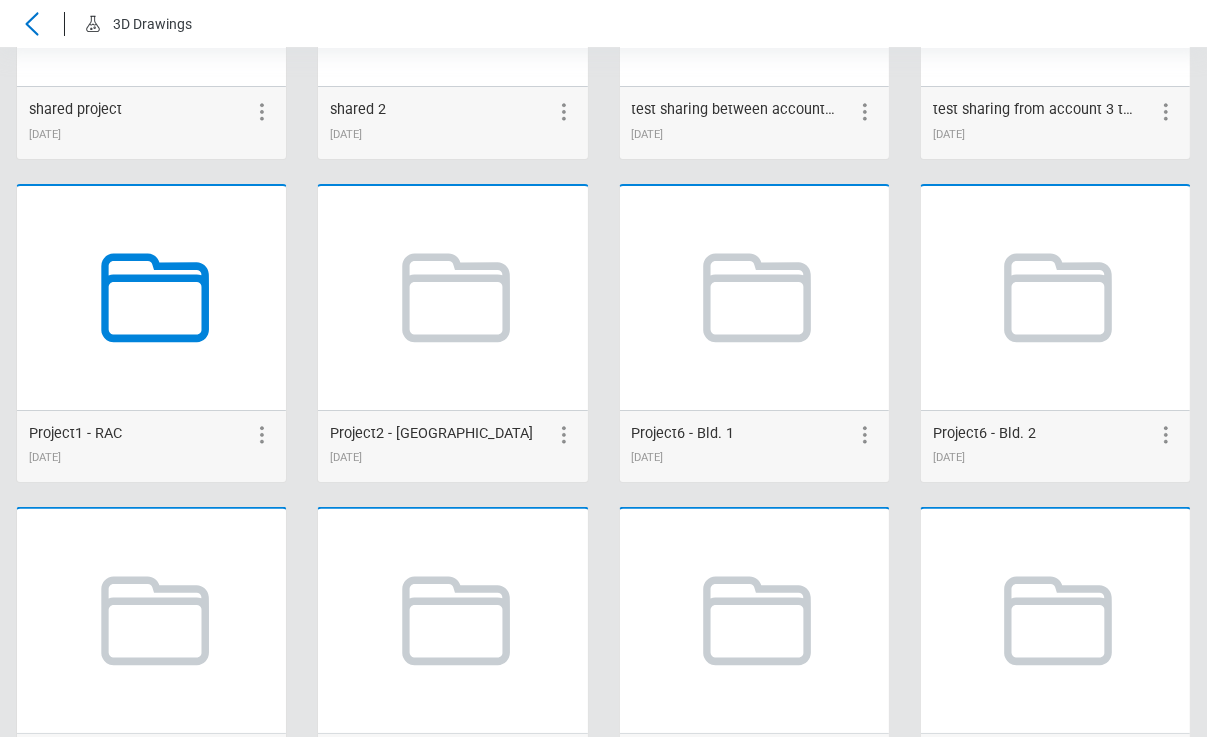 click 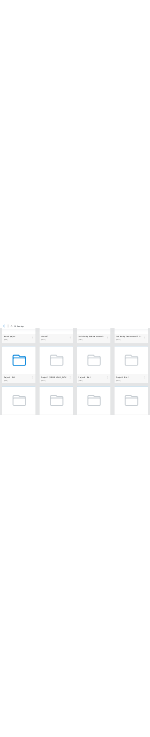scroll, scrollTop: 0, scrollLeft: 0, axis: both 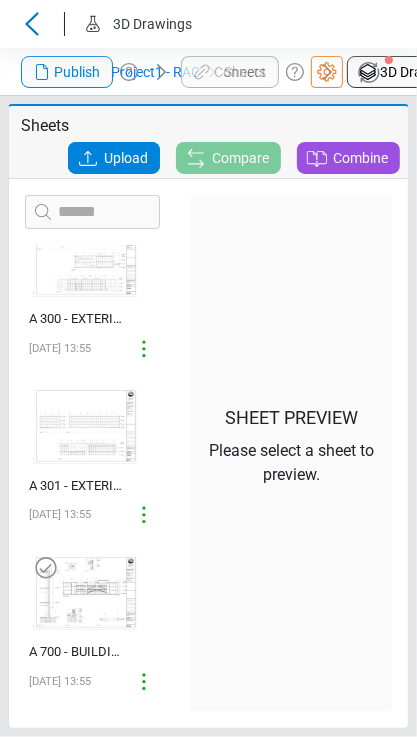 click at bounding box center (85, 592) 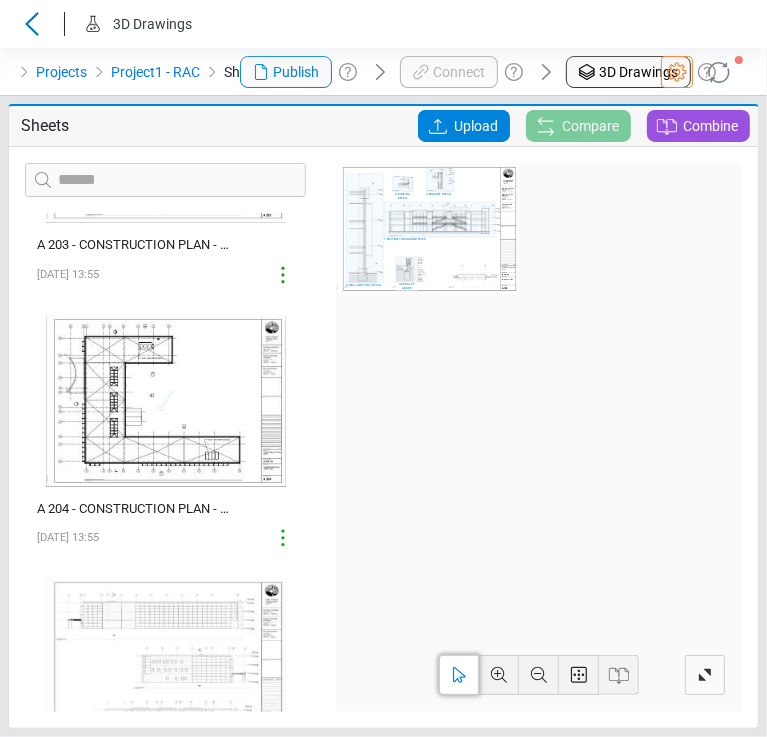 scroll, scrollTop: 1053, scrollLeft: 0, axis: vertical 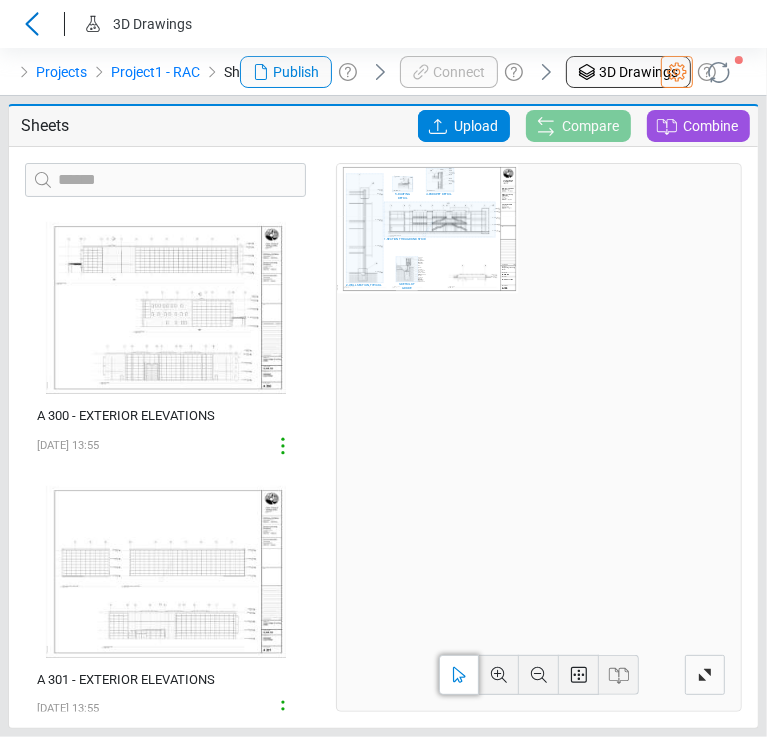 click at bounding box center (428, 229) 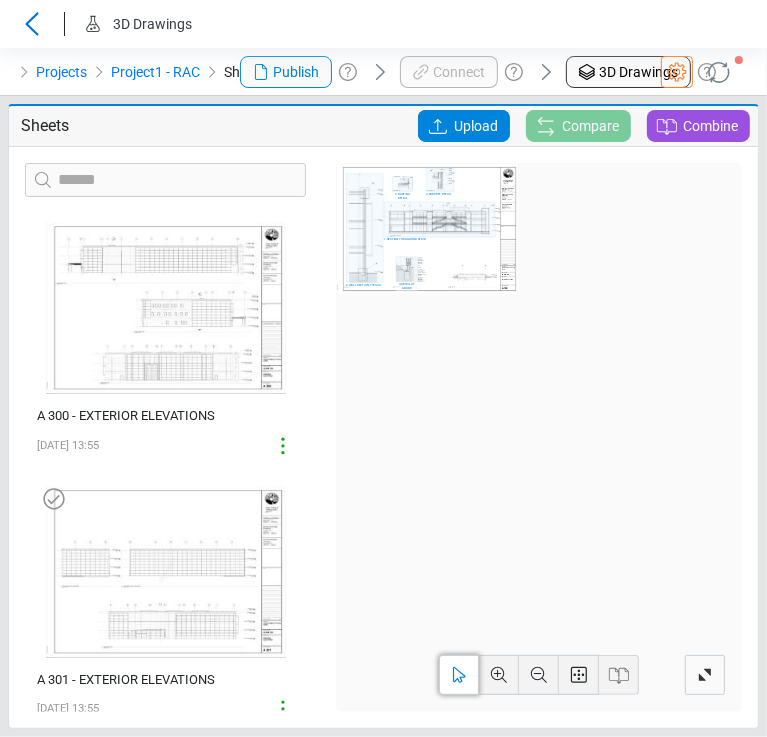 click at bounding box center (166, 572) 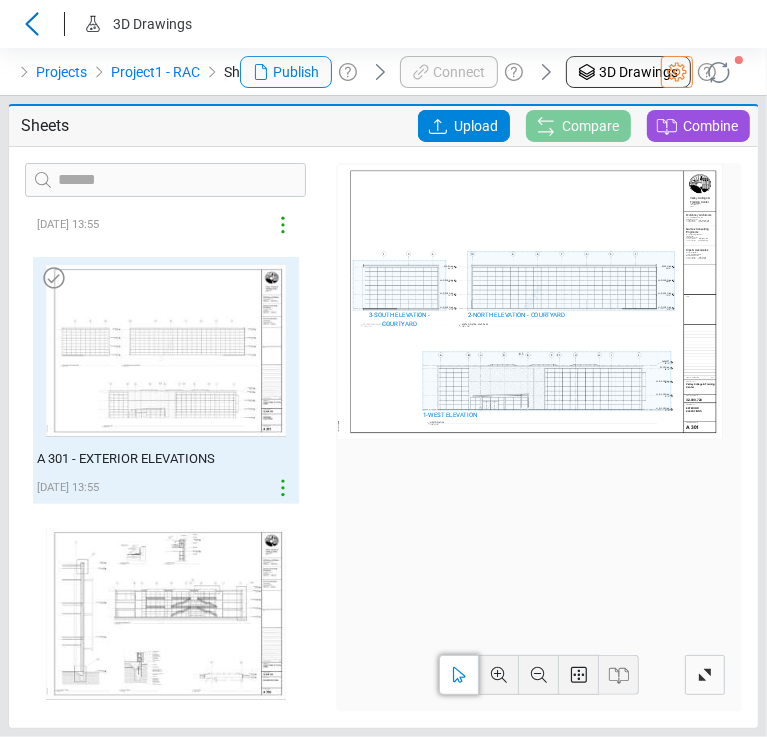 scroll, scrollTop: 1344, scrollLeft: 0, axis: vertical 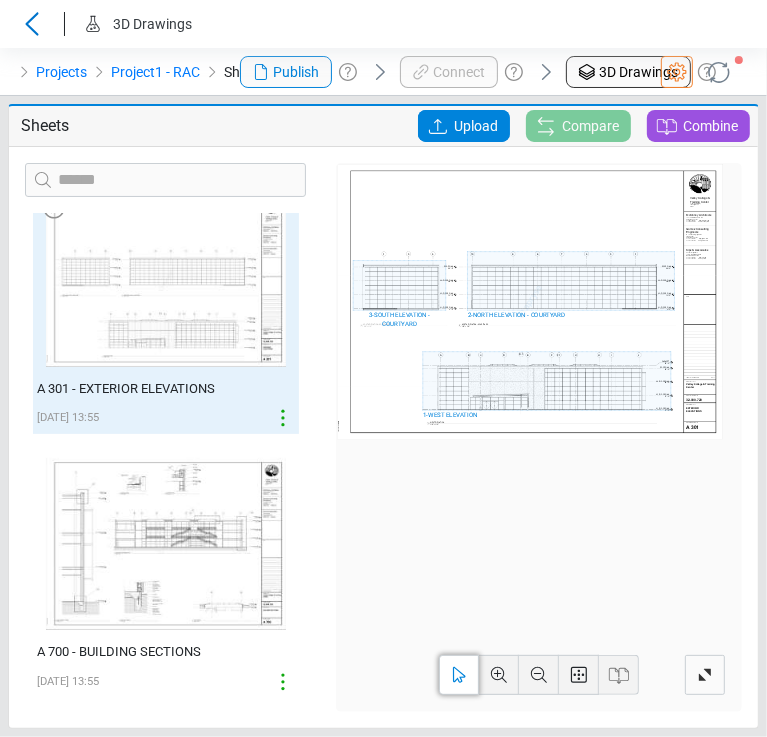 click at bounding box center (166, 544) 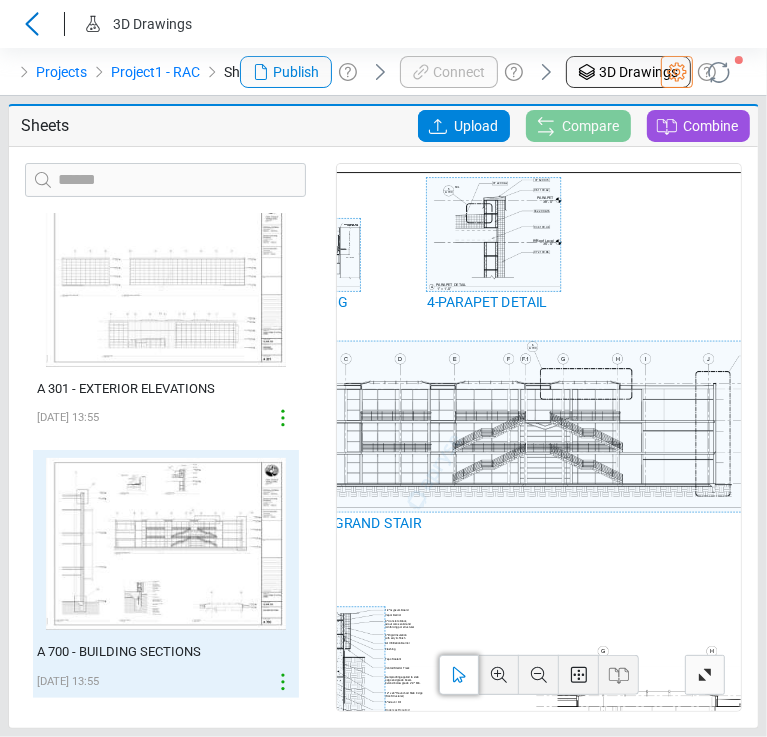 drag, startPoint x: 650, startPoint y: 343, endPoint x: 649, endPoint y: 592, distance: 249.00201 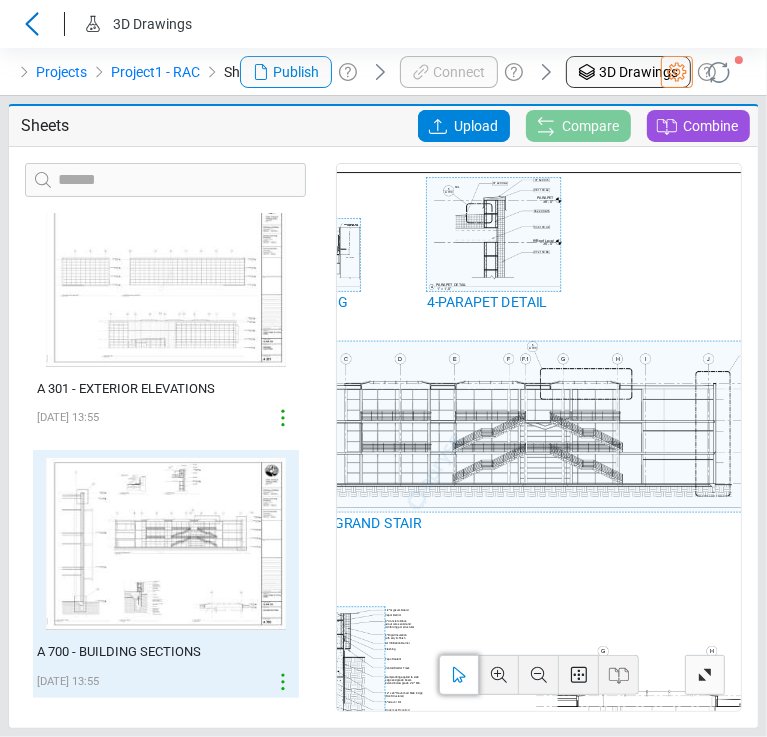 click at bounding box center (434, 472) 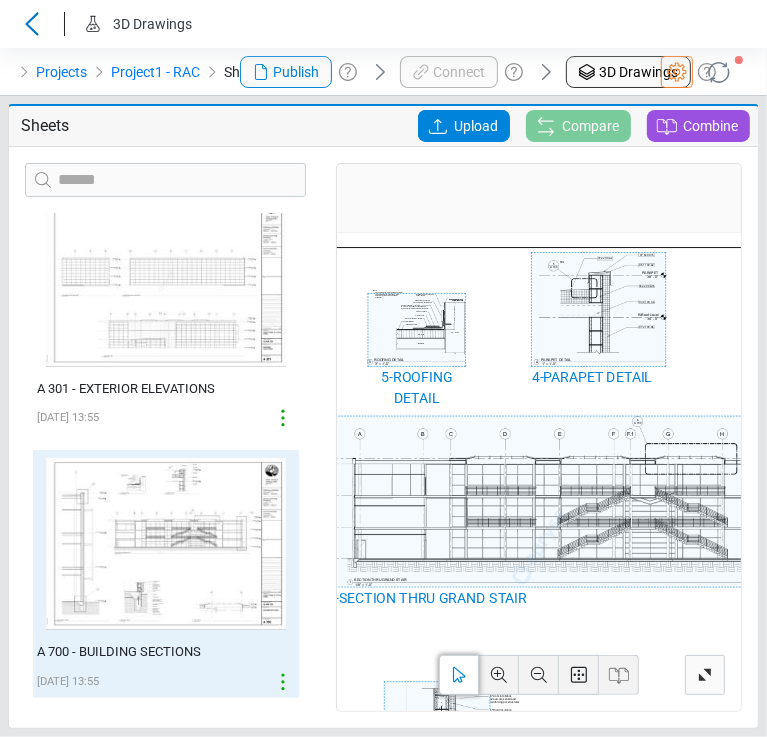 drag, startPoint x: 615, startPoint y: 247, endPoint x: 720, endPoint y: 322, distance: 129.03488 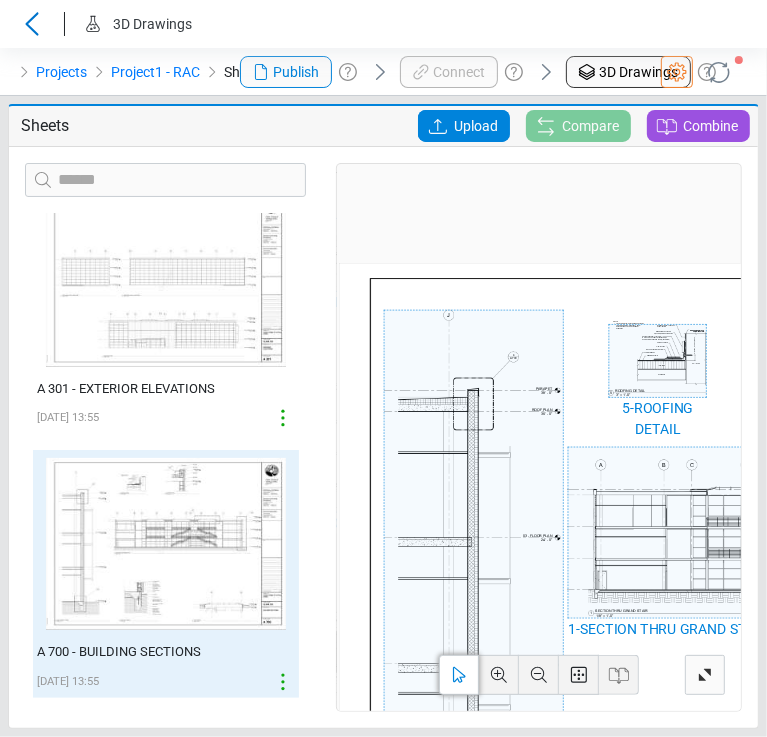 drag, startPoint x: 481, startPoint y: 270, endPoint x: 722, endPoint y: 301, distance: 242.9856 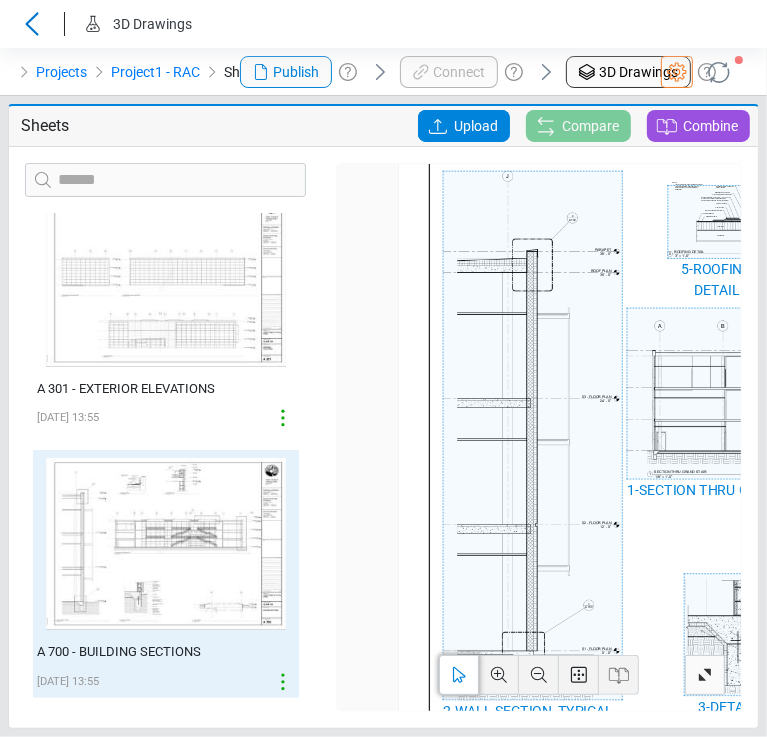drag, startPoint x: 563, startPoint y: 299, endPoint x: 622, endPoint y: 156, distance: 154.69324 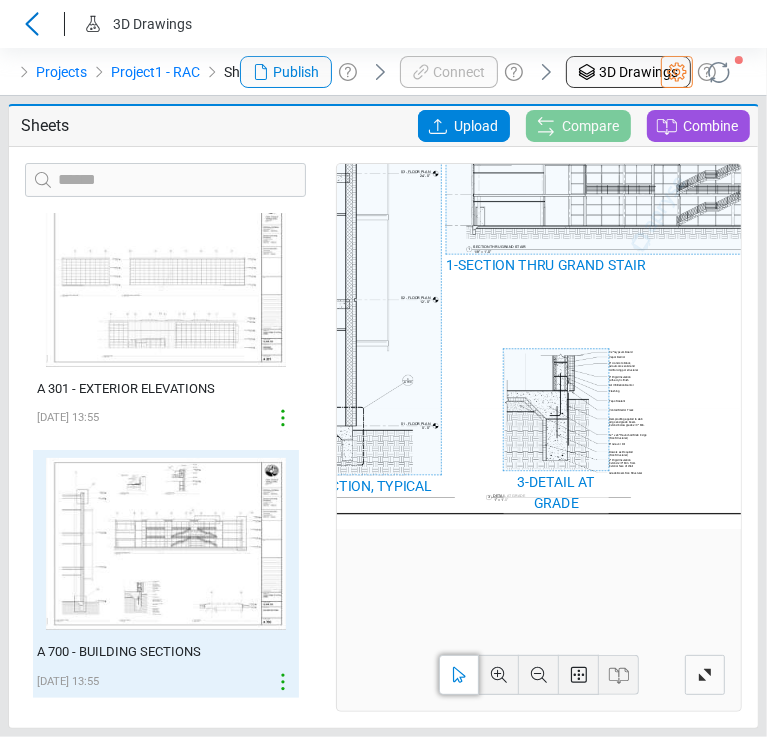 drag, startPoint x: 666, startPoint y: 510, endPoint x: 483, endPoint y: 283, distance: 291.57846 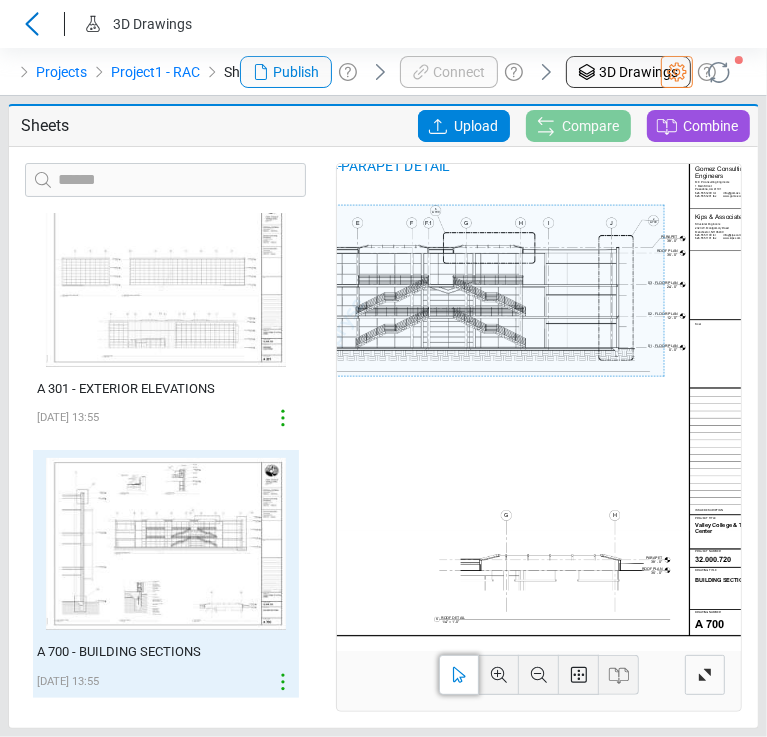 drag, startPoint x: 700, startPoint y: 378, endPoint x: 380, endPoint y: 505, distance: 344.2804 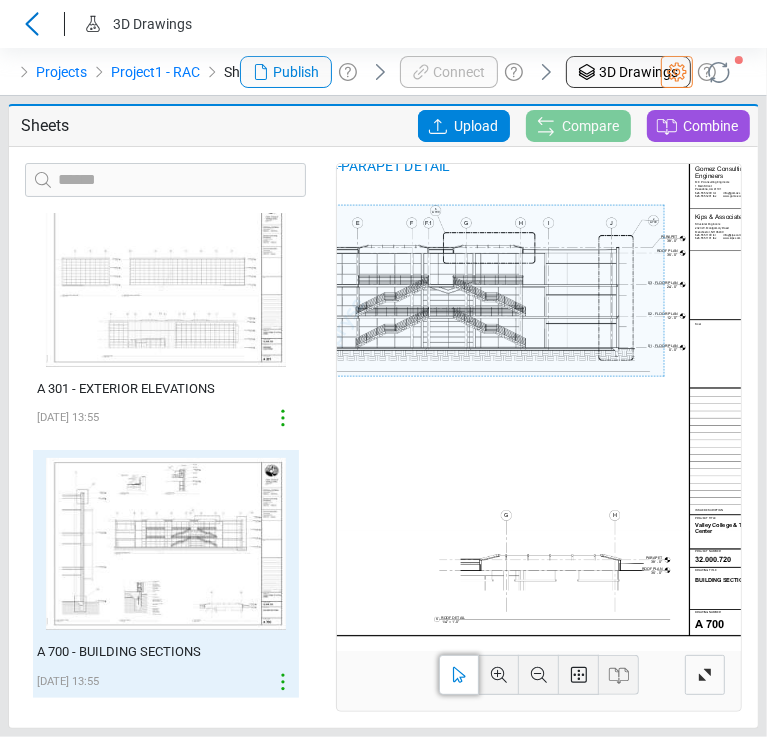 click at bounding box center [337, 336] 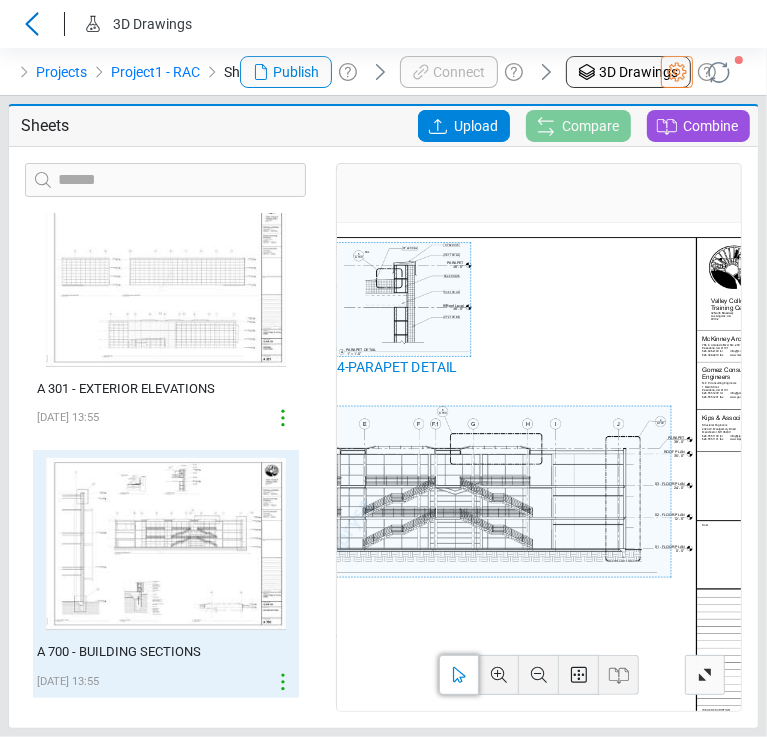 drag, startPoint x: 526, startPoint y: 384, endPoint x: 535, endPoint y: 583, distance: 199.20341 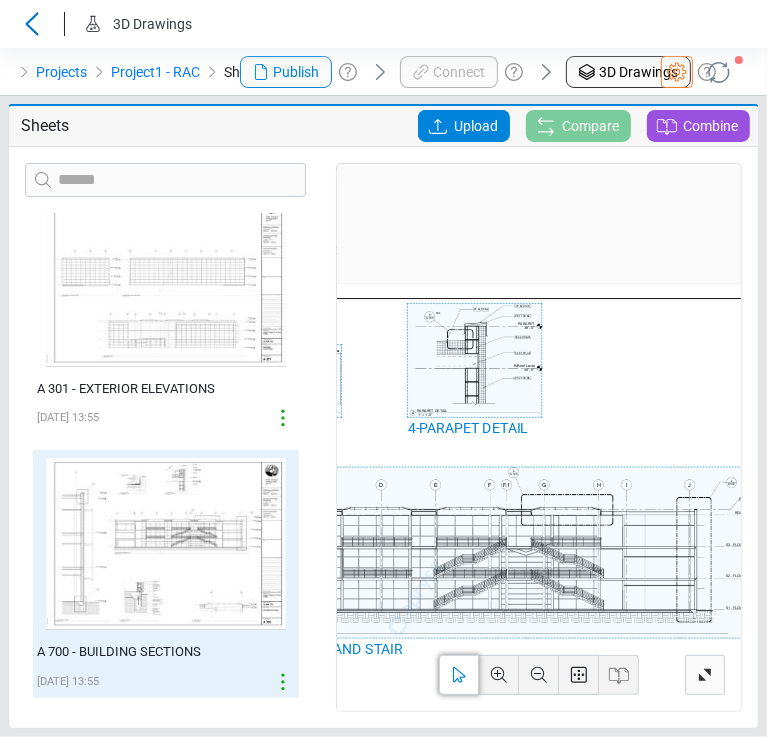 drag, startPoint x: 520, startPoint y: 294, endPoint x: 592, endPoint y: 352, distance: 92.45539 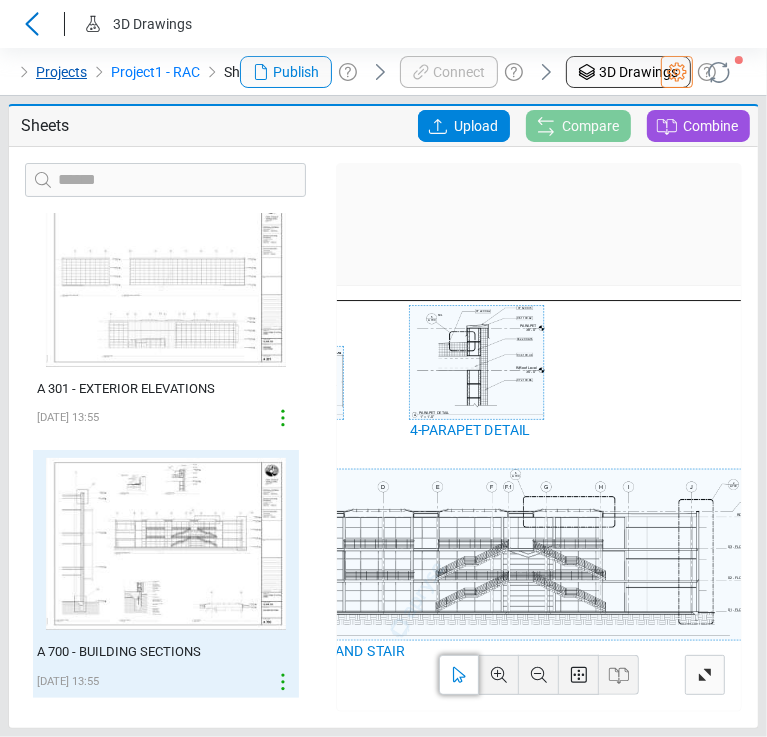 click on "Projects" at bounding box center [61, 72] 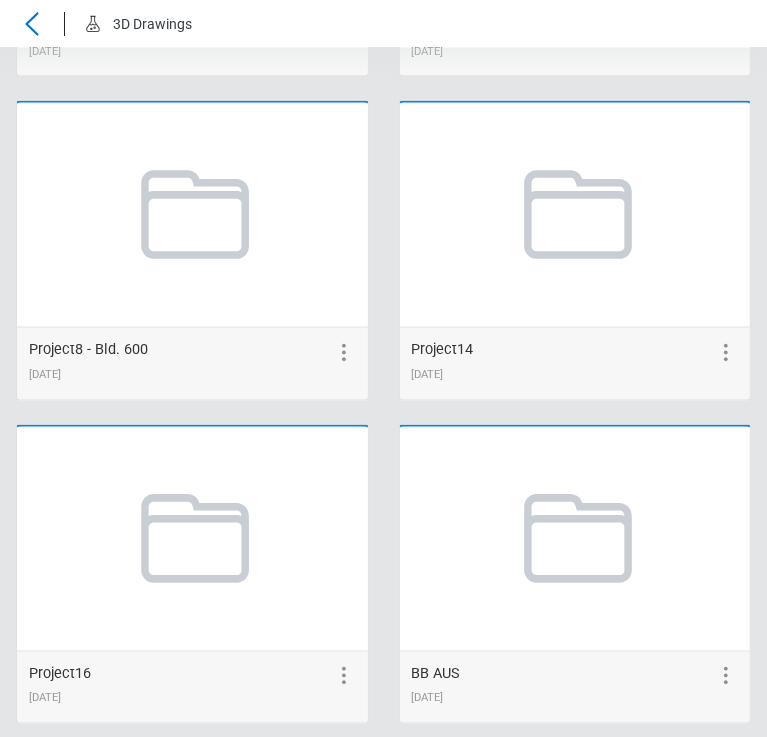 scroll, scrollTop: 1701, scrollLeft: 0, axis: vertical 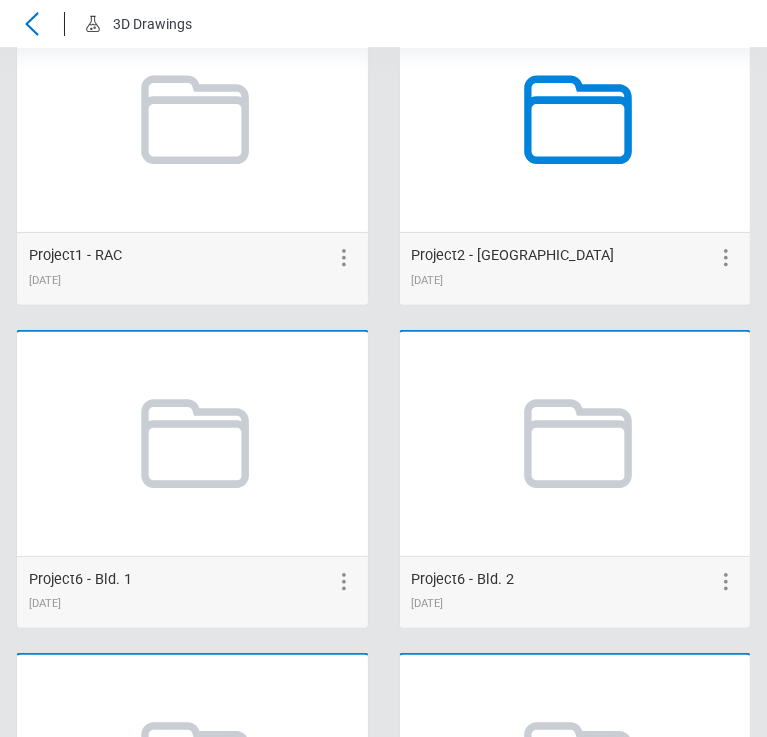 click 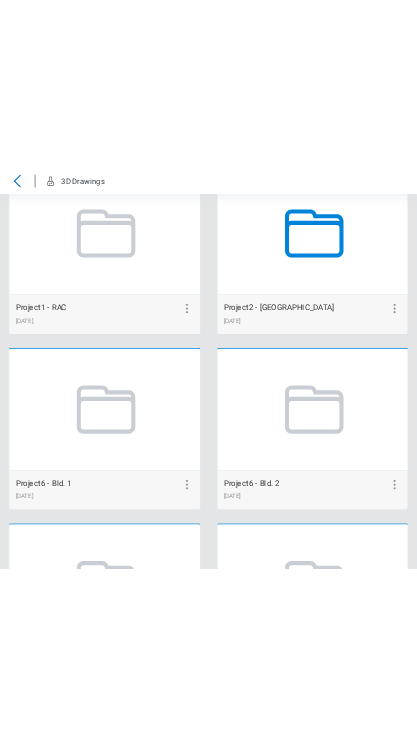 scroll, scrollTop: 0, scrollLeft: 0, axis: both 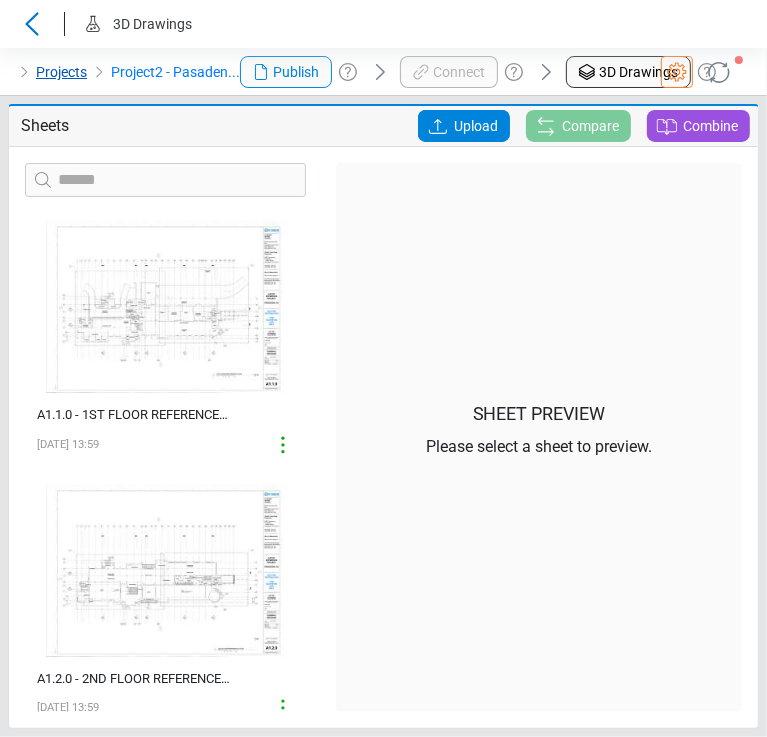 click on "Projects" at bounding box center (61, 72) 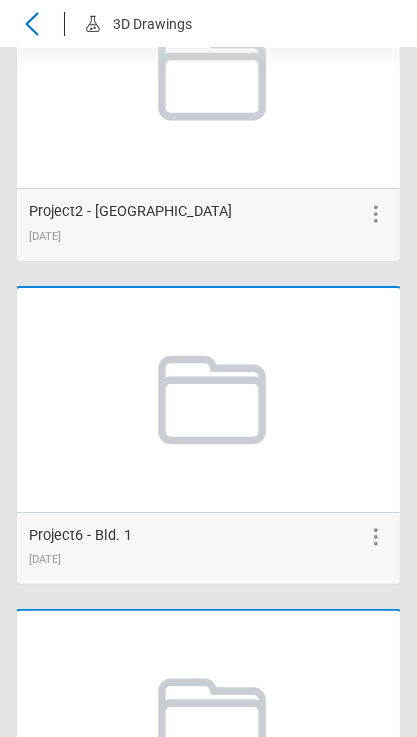 scroll, scrollTop: 1800, scrollLeft: 0, axis: vertical 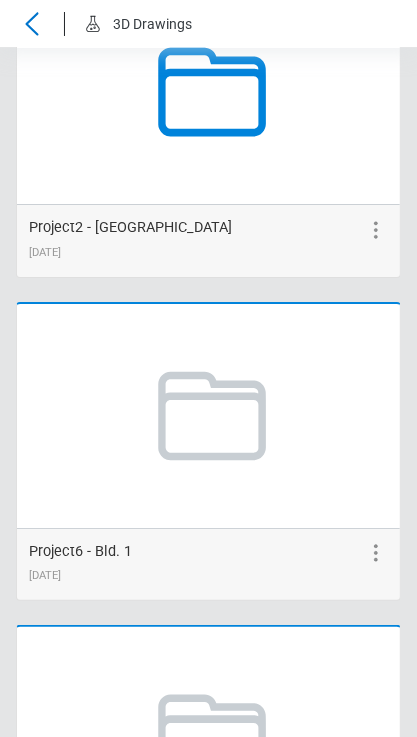 click 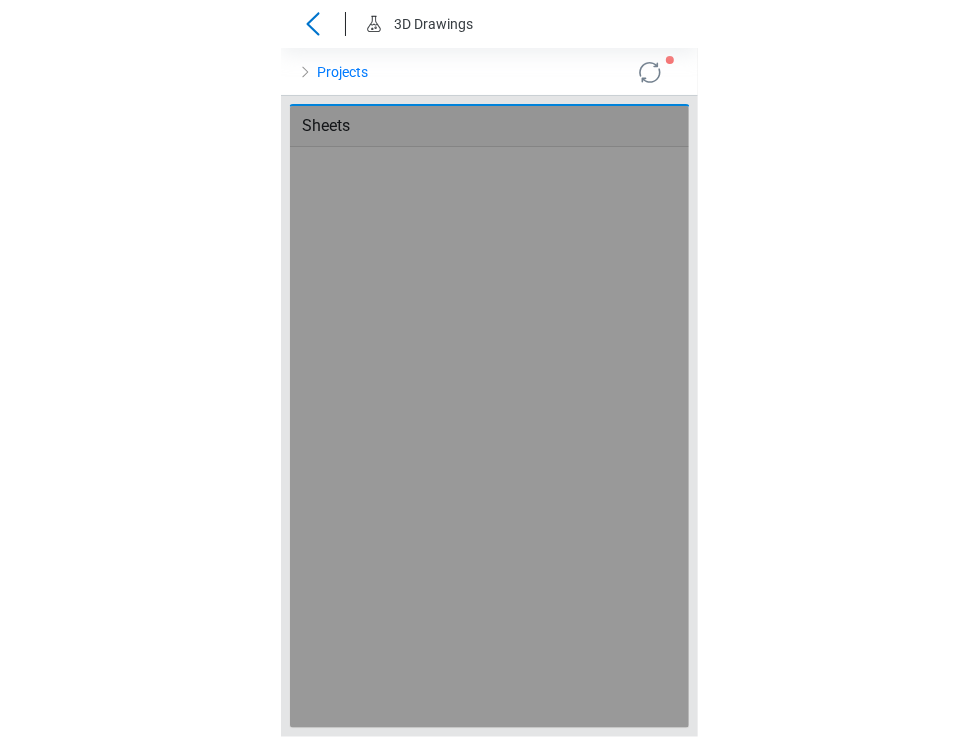 scroll, scrollTop: 0, scrollLeft: 0, axis: both 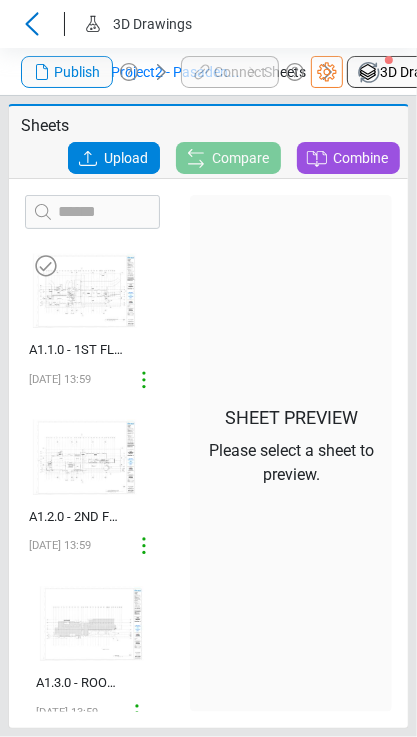 click at bounding box center [85, 290] 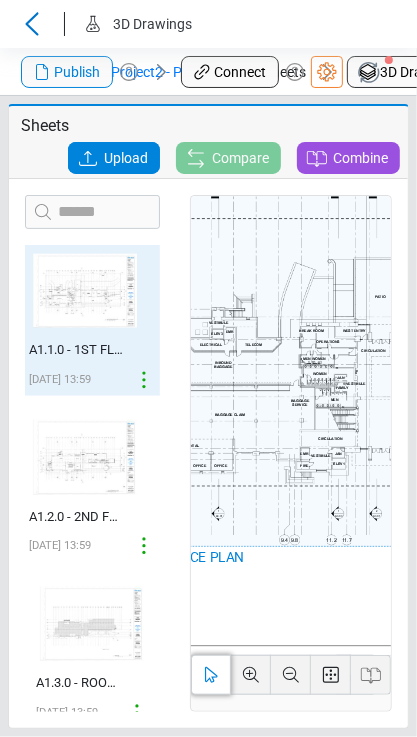drag, startPoint x: 236, startPoint y: 239, endPoint x: 296, endPoint y: 433, distance: 203.0665 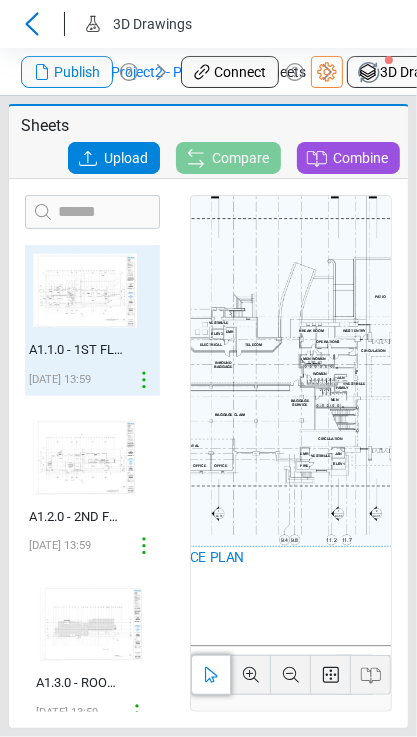 click at bounding box center (443, 347) 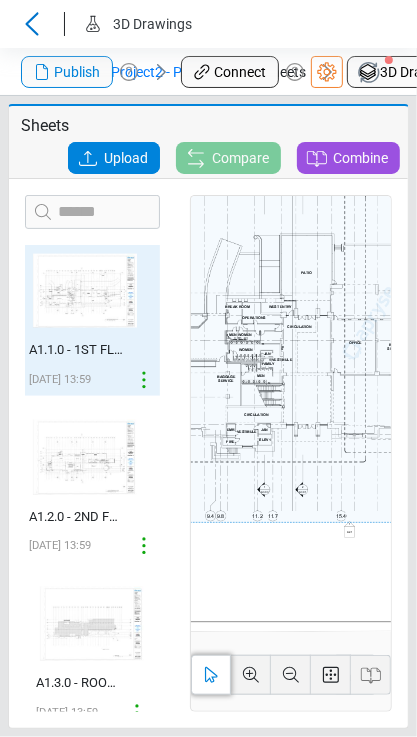 drag, startPoint x: 339, startPoint y: 434, endPoint x: 265, endPoint y: 410, distance: 77.7946 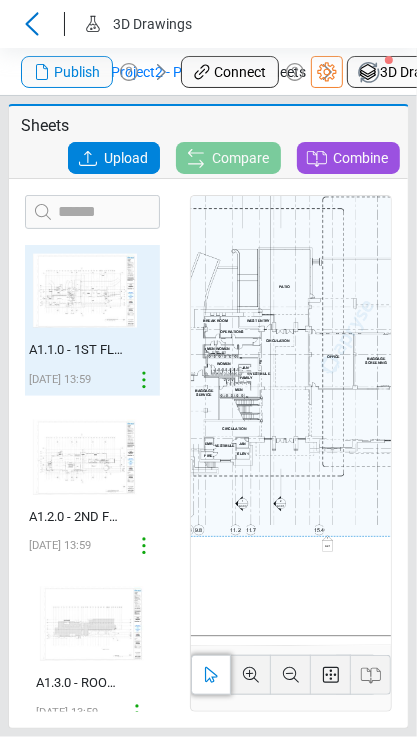drag, startPoint x: 240, startPoint y: 481, endPoint x: 218, endPoint y: 495, distance: 26.076809 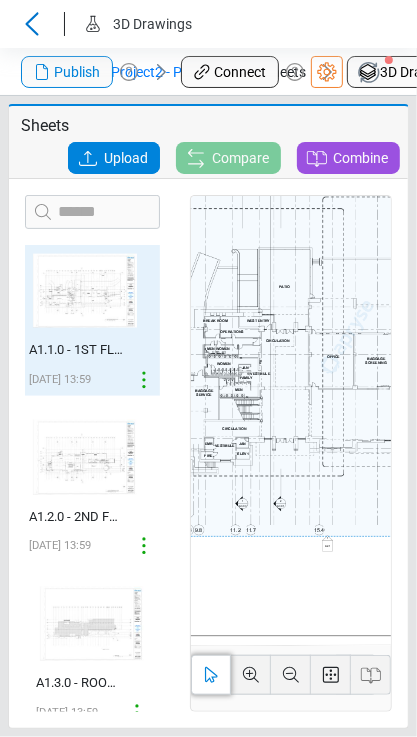 click at bounding box center (347, 337) 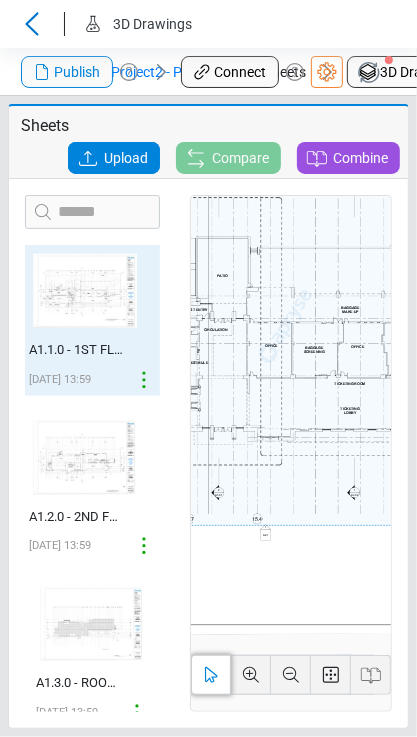 drag, startPoint x: 292, startPoint y: 498, endPoint x: 230, endPoint y: 487, distance: 62.968246 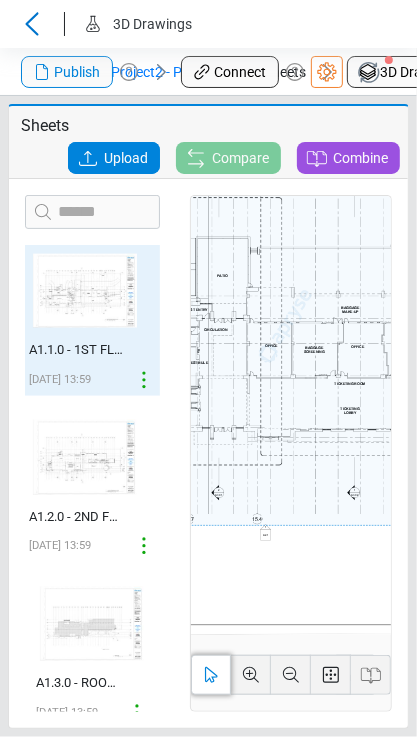 click at bounding box center (285, 326) 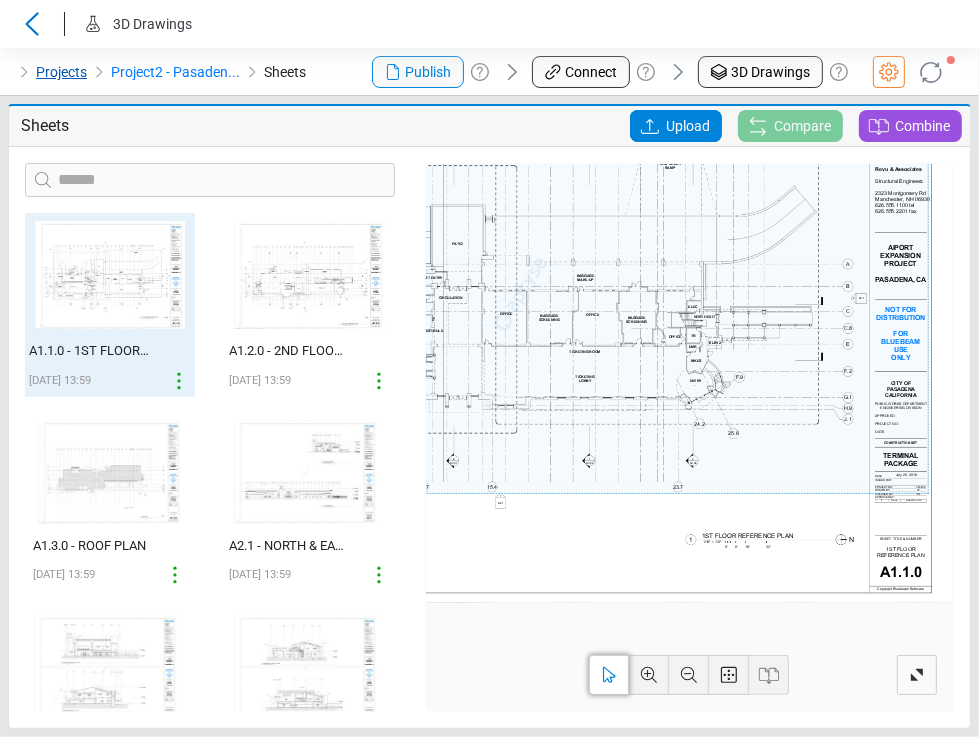 click on "Projects" at bounding box center [61, 72] 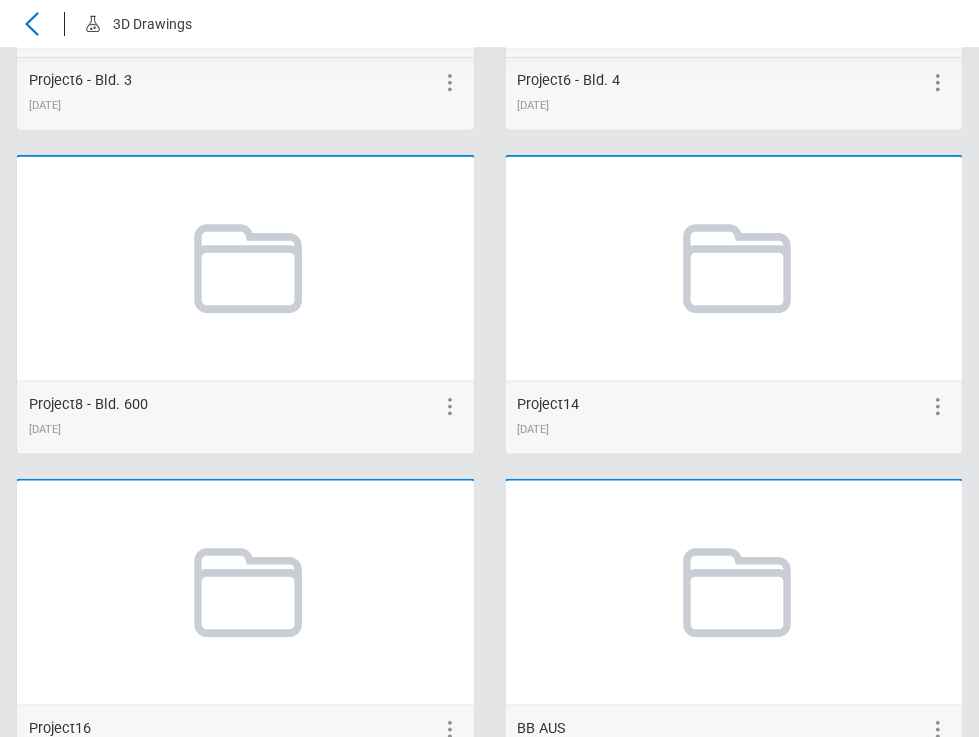 scroll, scrollTop: 1701, scrollLeft: 0, axis: vertical 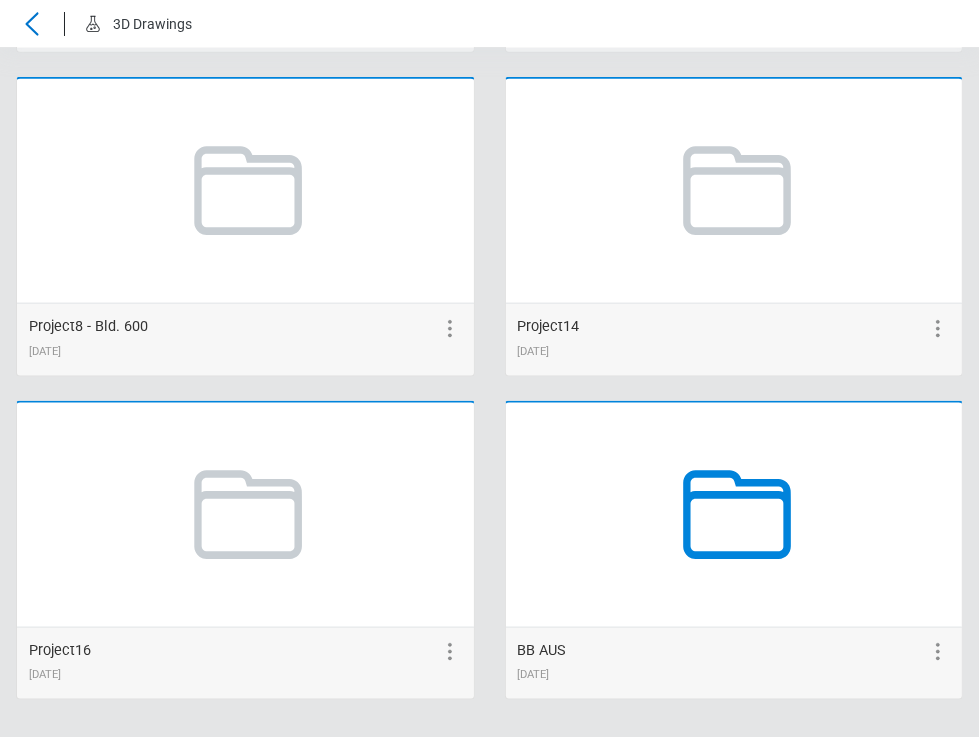 click 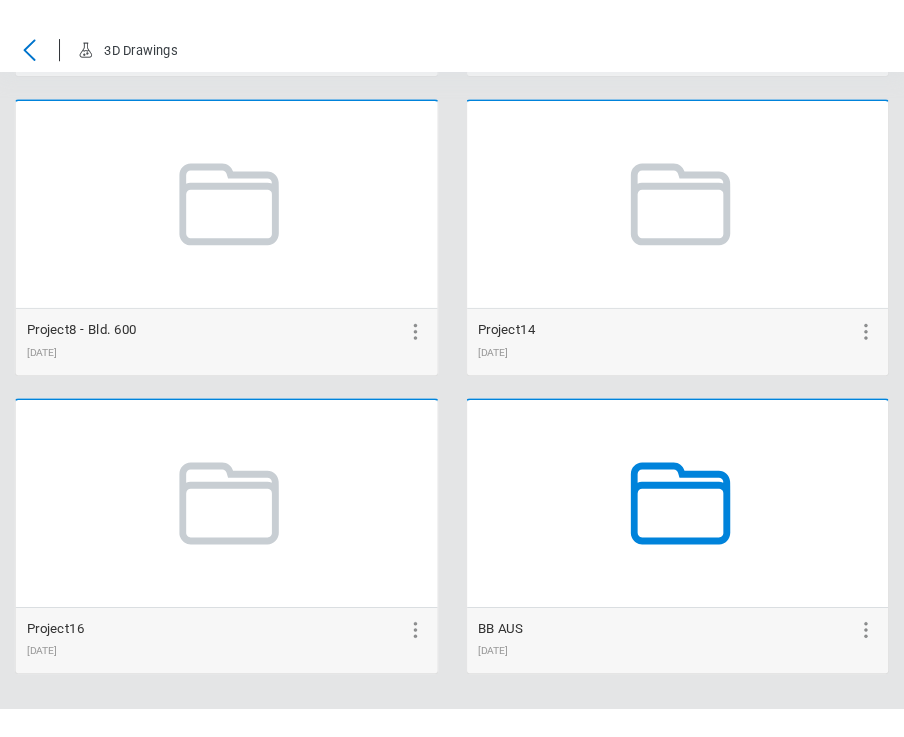 scroll, scrollTop: 0, scrollLeft: 0, axis: both 